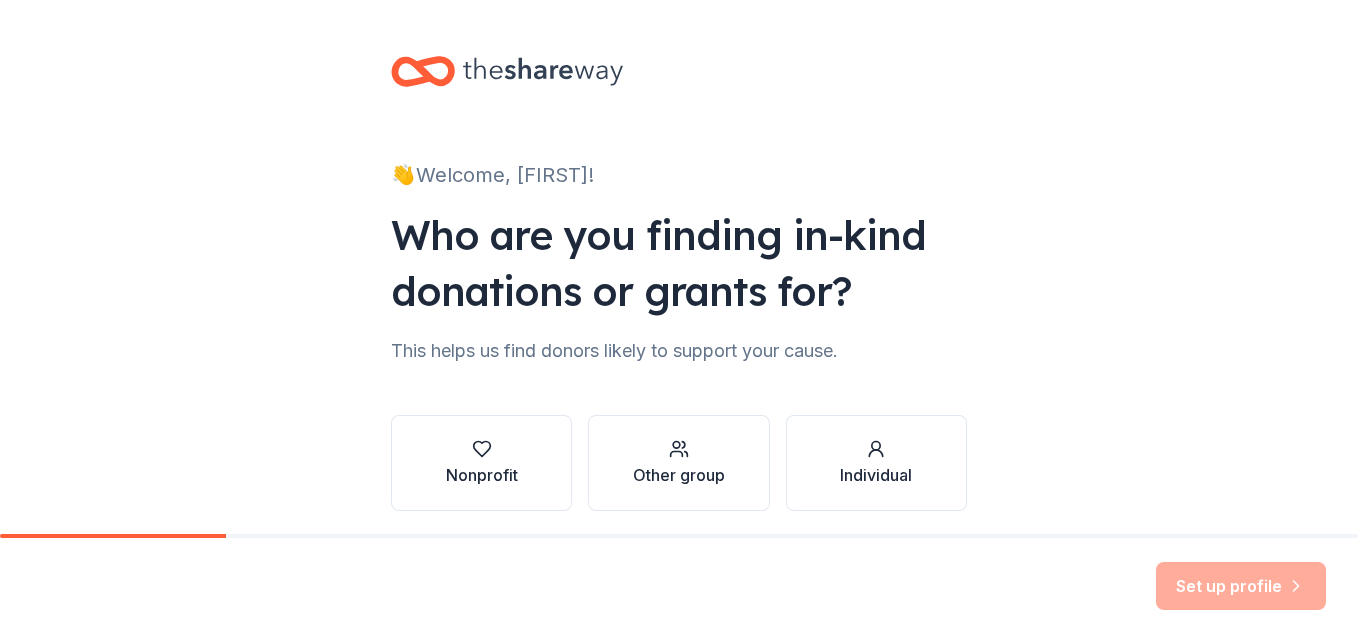 scroll, scrollTop: 0, scrollLeft: 0, axis: both 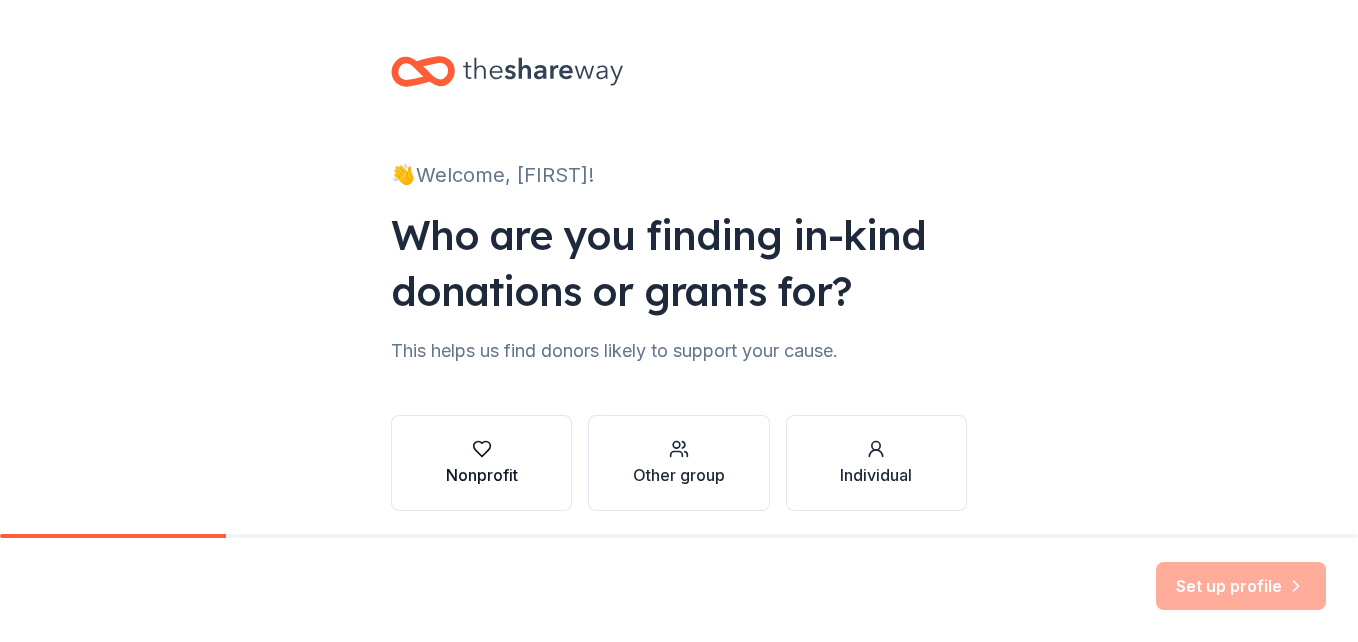 click 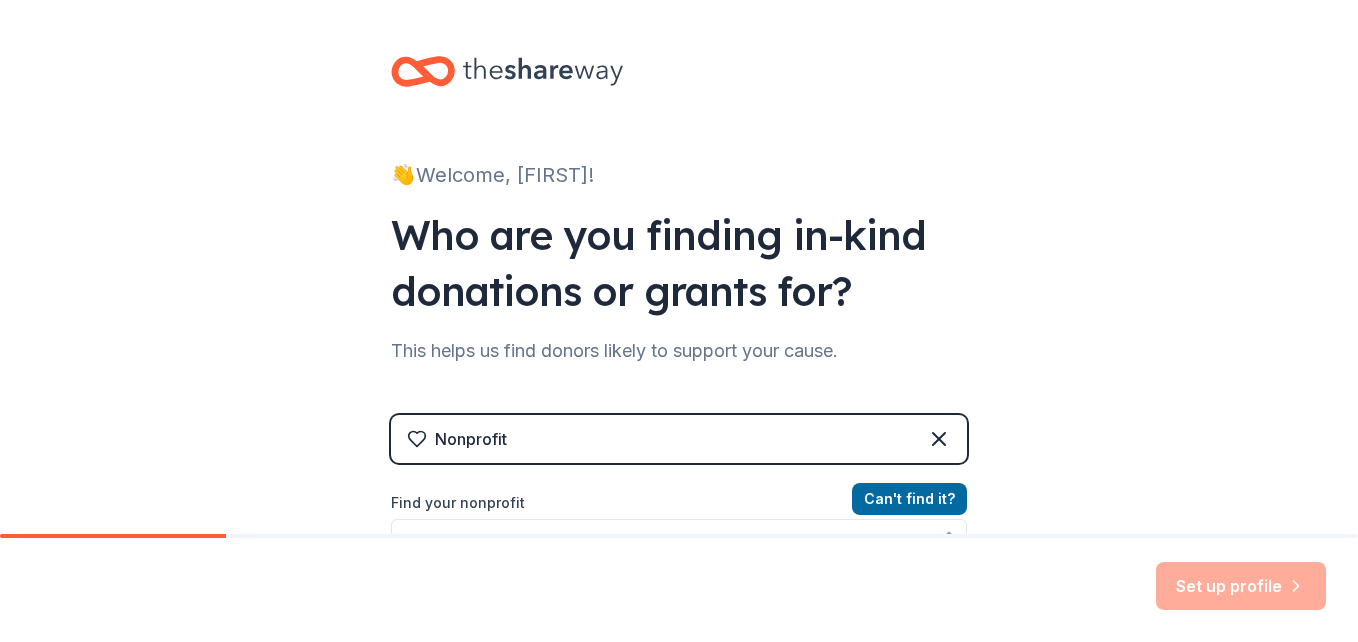 click on "Find your nonprofit" at bounding box center (679, 503) 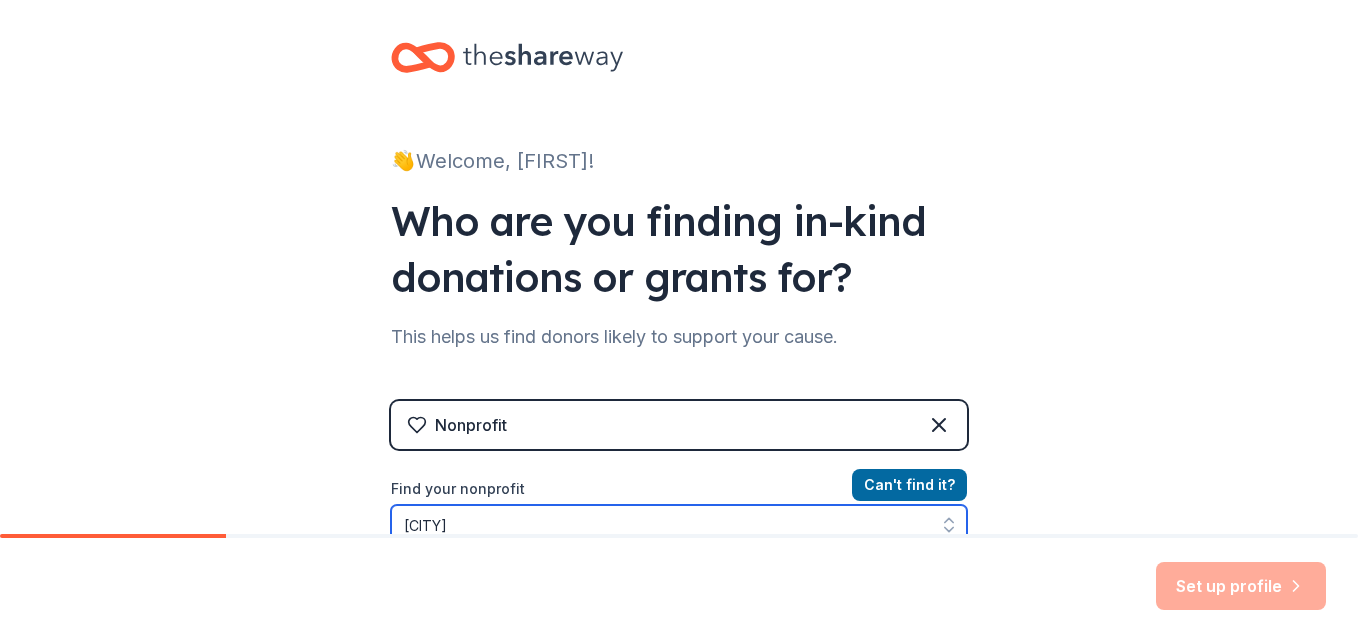 scroll, scrollTop: 125, scrollLeft: 0, axis: vertical 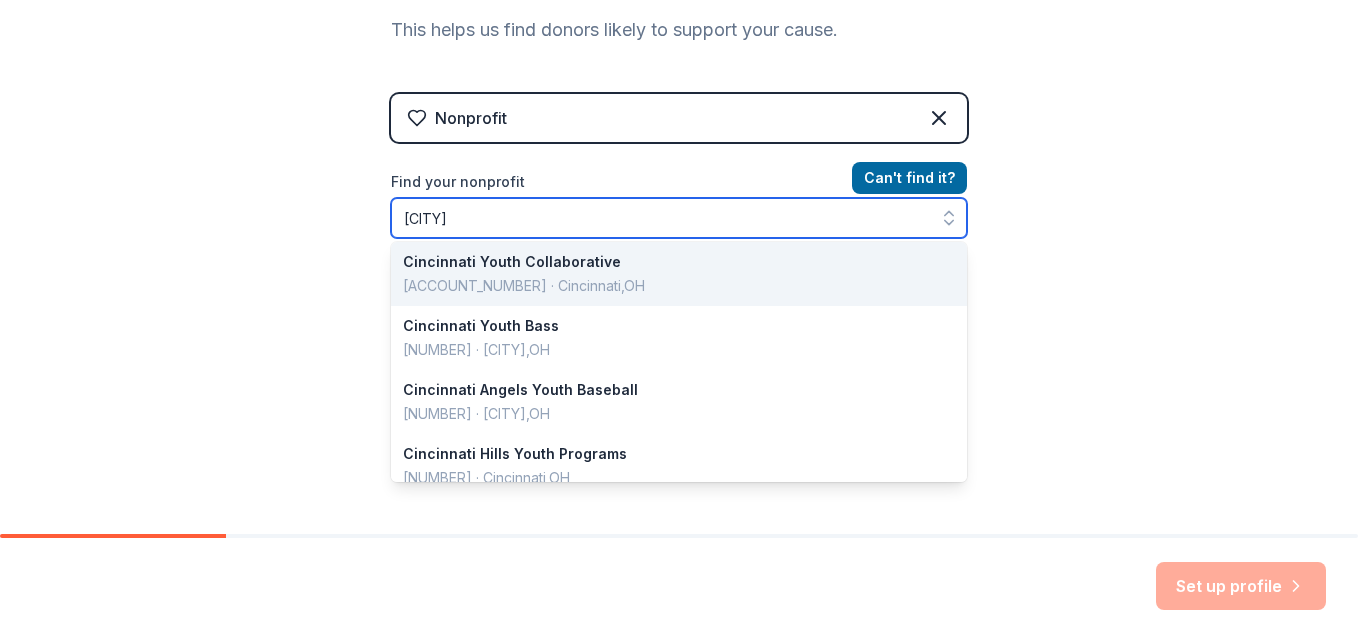 type on "ci" 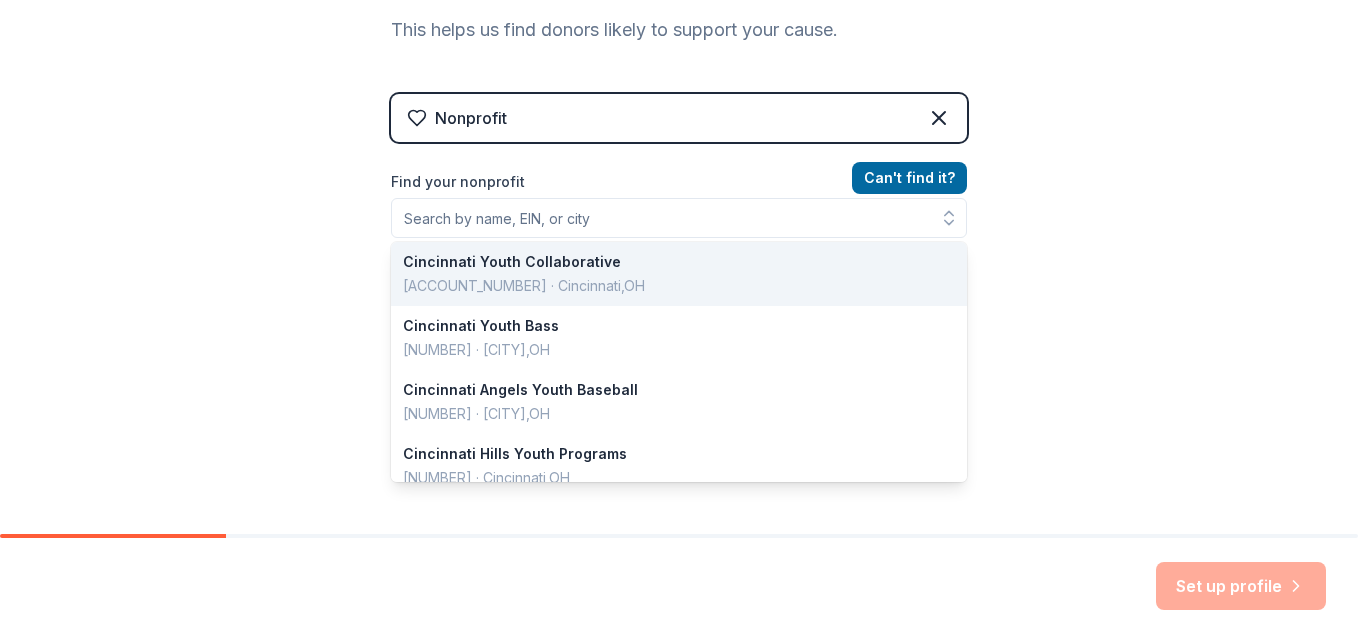 scroll, scrollTop: 289, scrollLeft: 0, axis: vertical 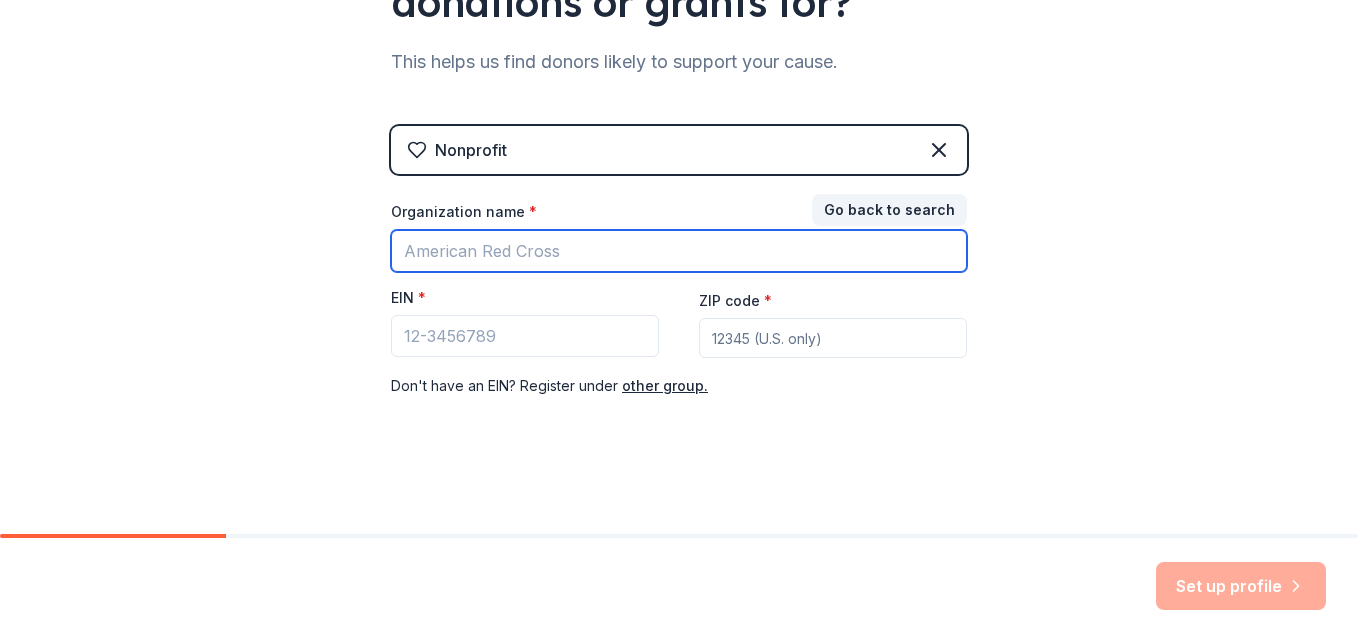 click on "Organization name *" at bounding box center (679, 251) 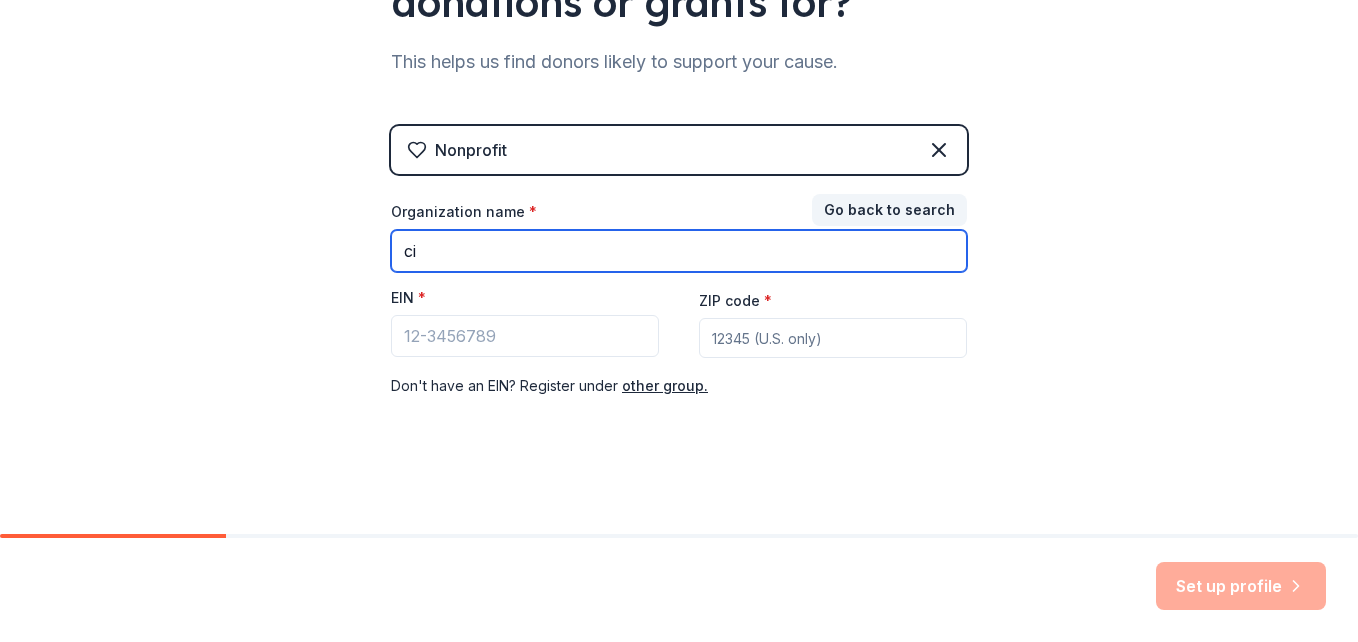 type on "c" 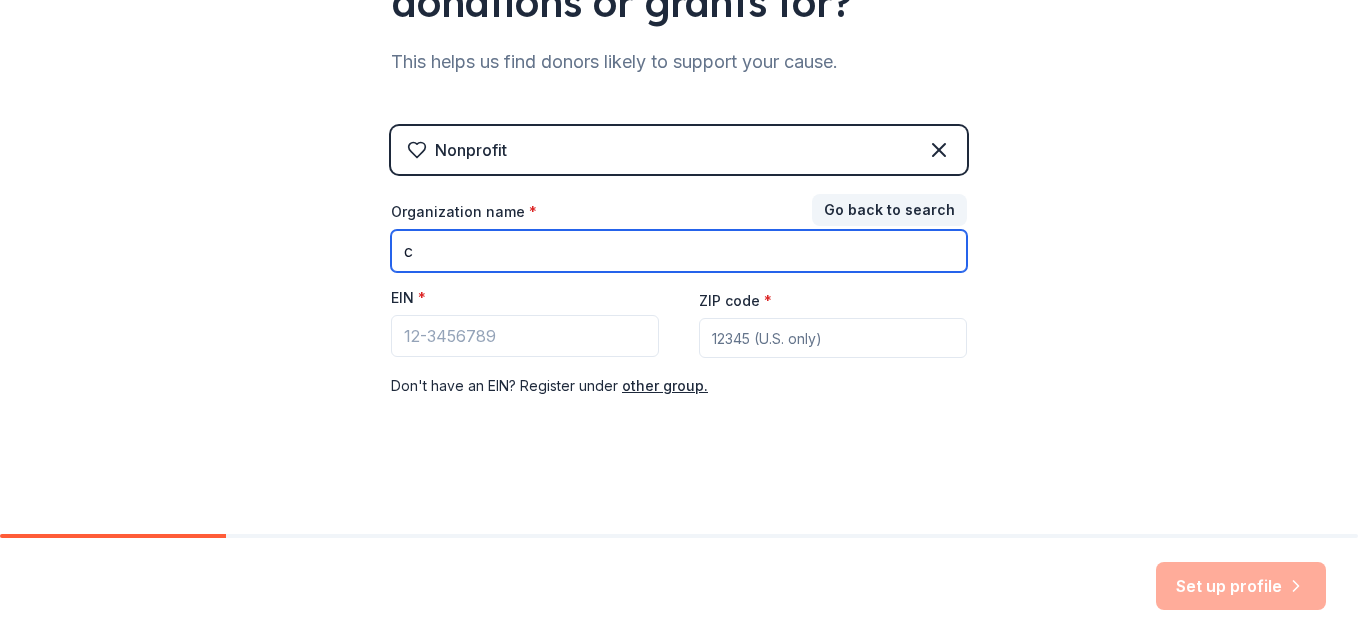 type 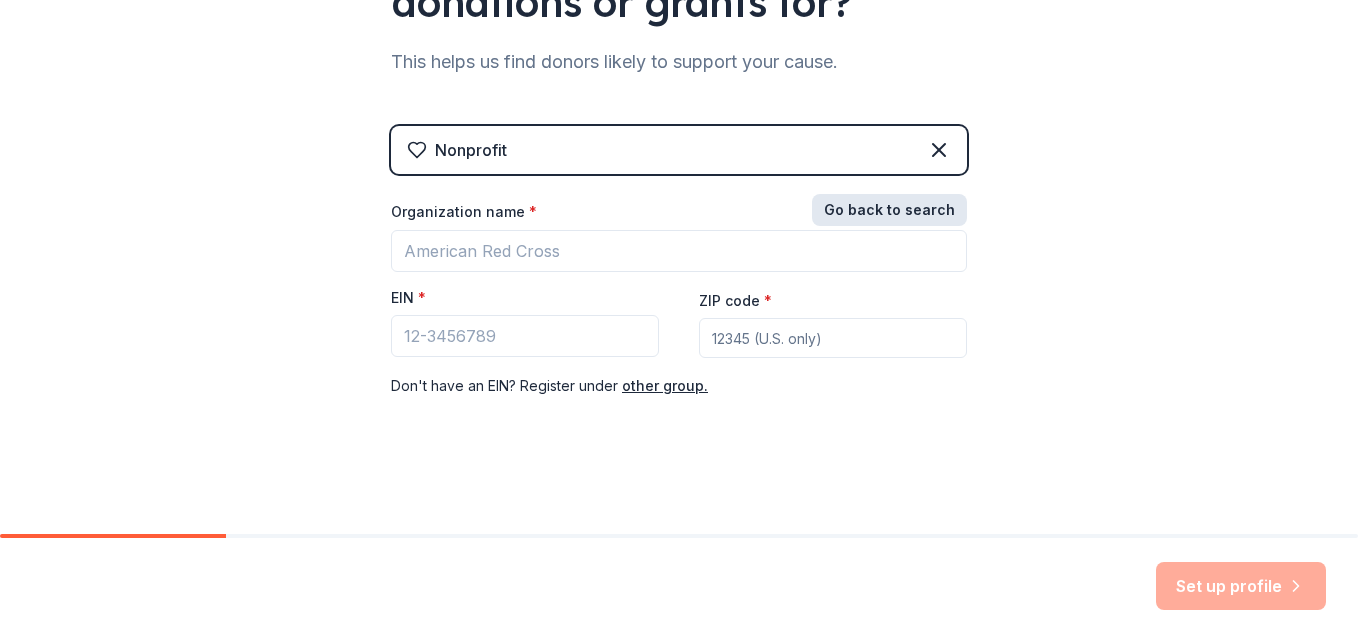 click on "Go back to search" at bounding box center [889, 210] 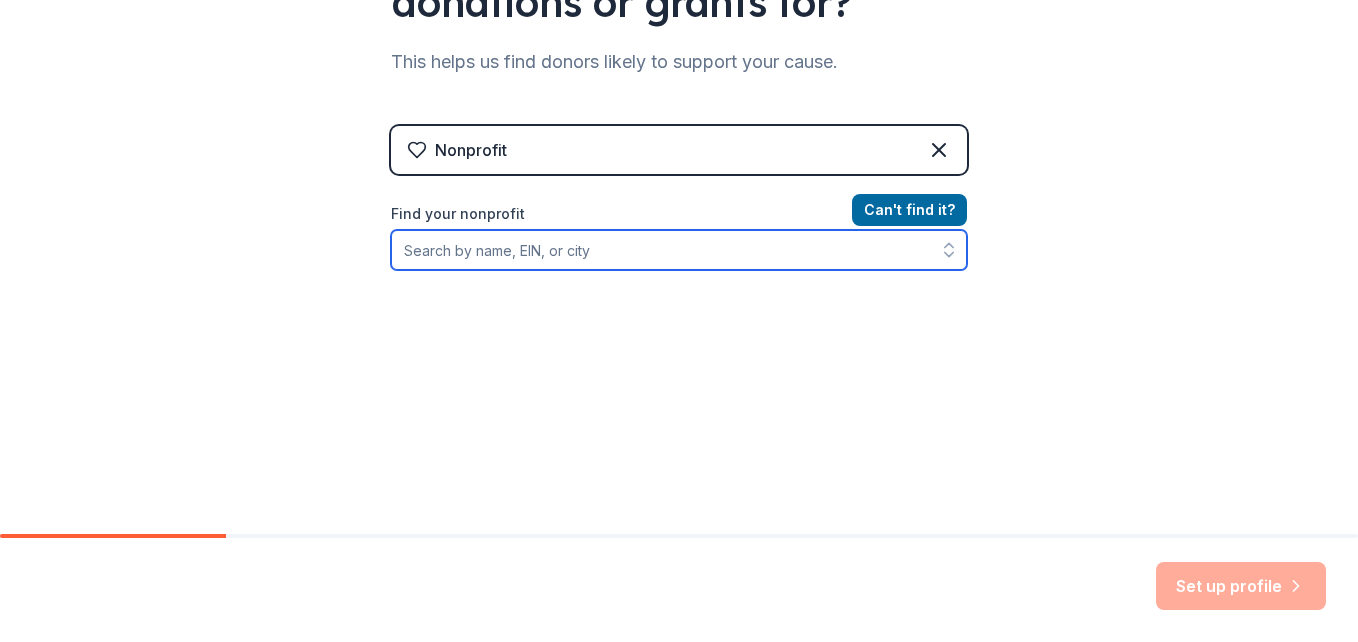 click on "Find your nonprofit" at bounding box center [679, 250] 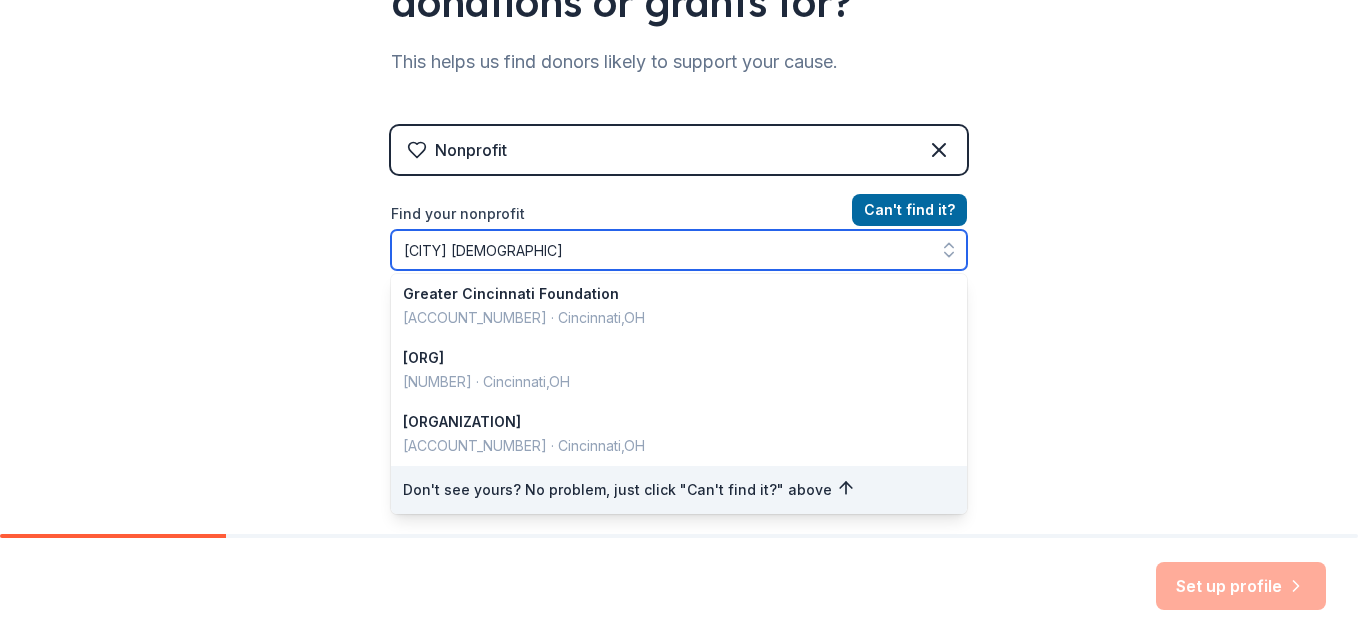 scroll, scrollTop: 0, scrollLeft: 0, axis: both 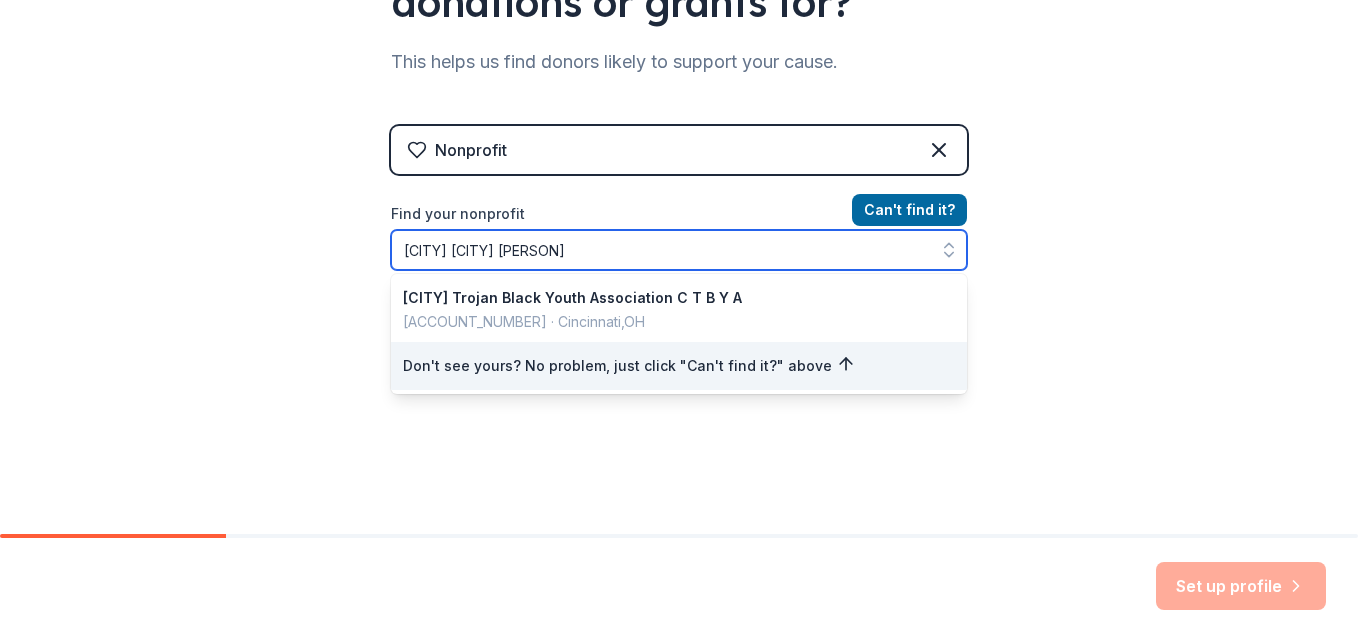 type on "[CITY] [DEMOGRAPHIC]" 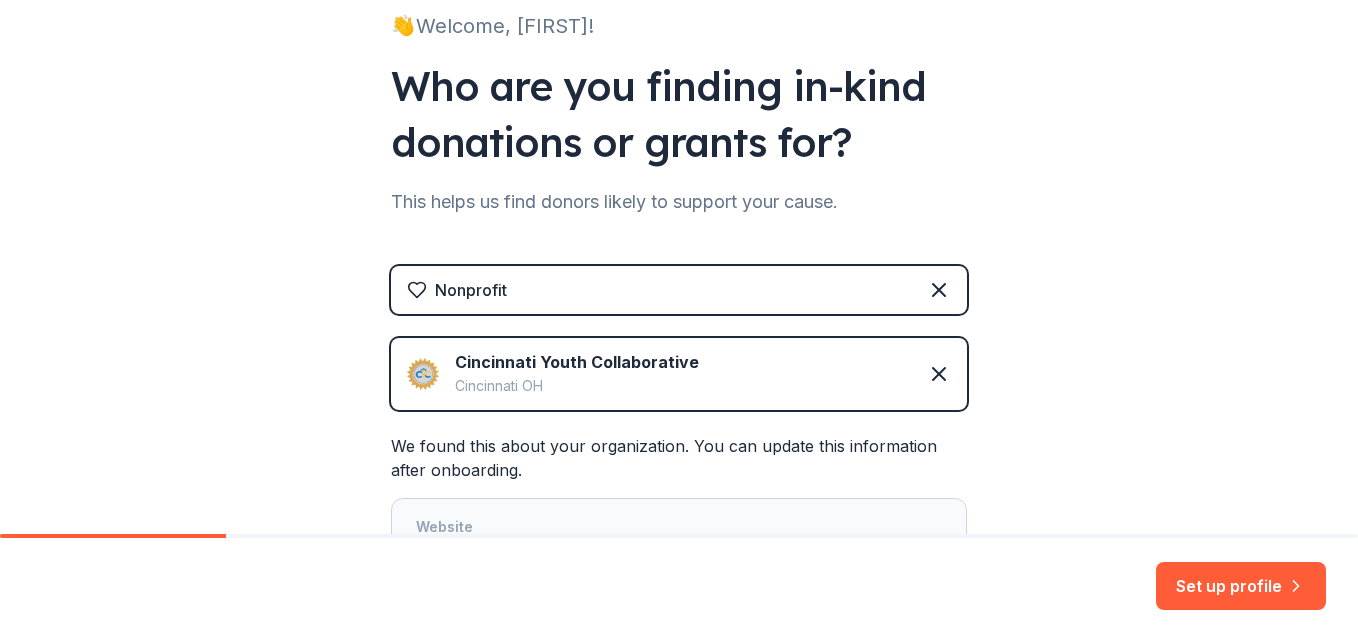 scroll, scrollTop: 289, scrollLeft: 0, axis: vertical 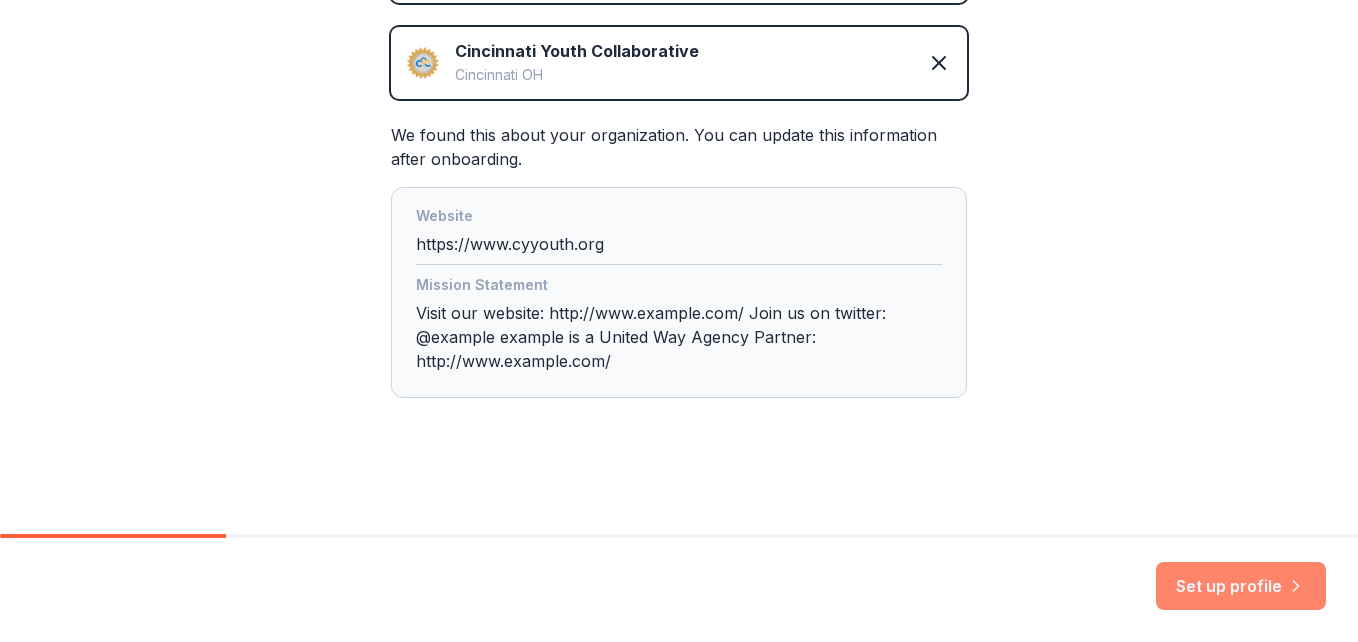 click on "Set up profile" at bounding box center (1241, 586) 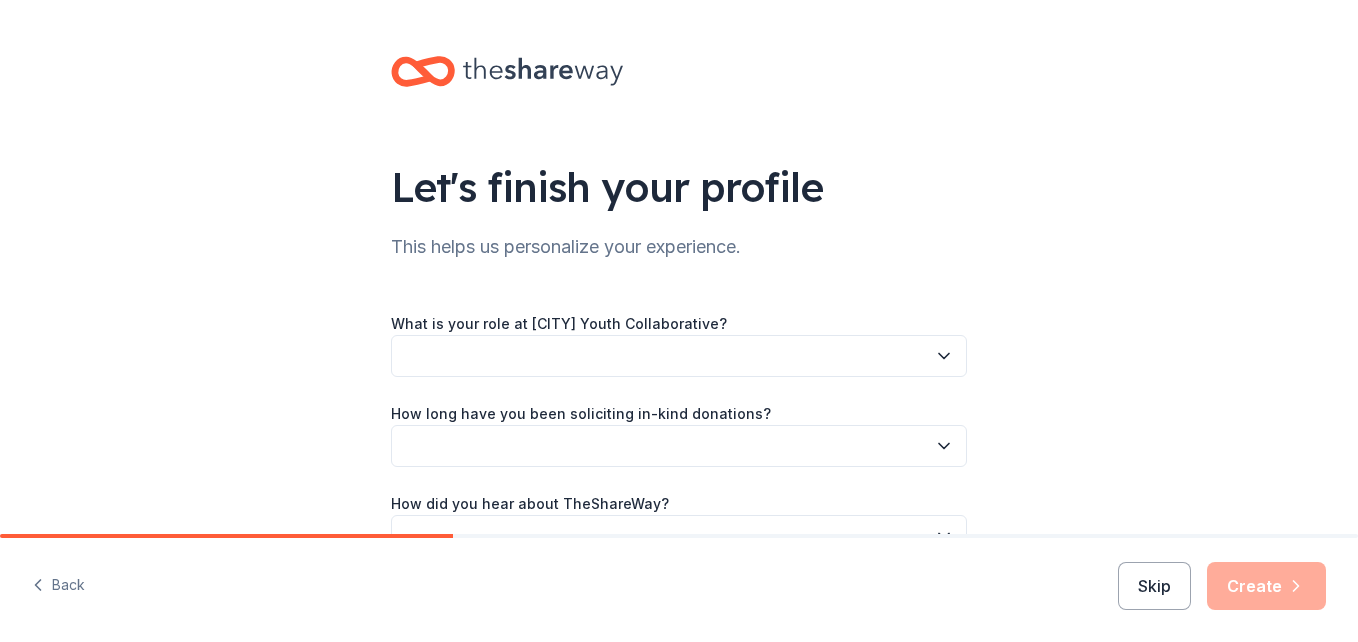 click at bounding box center (679, 356) 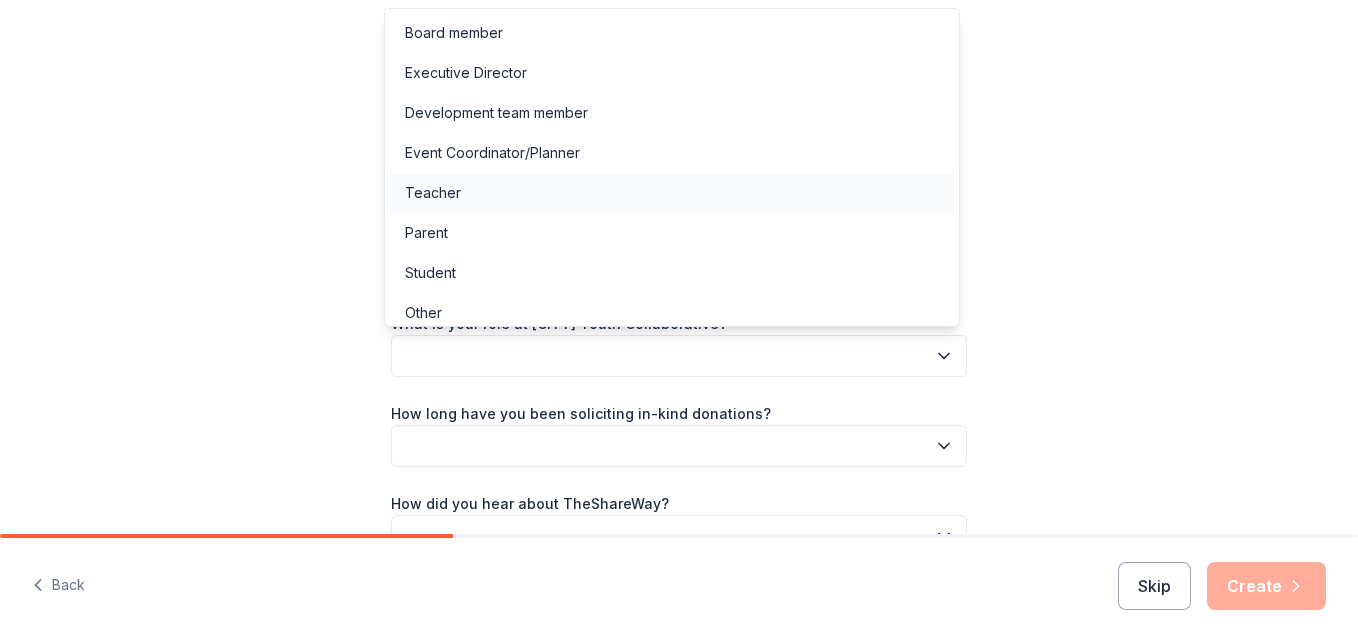 click on "Teacher" at bounding box center (672, 193) 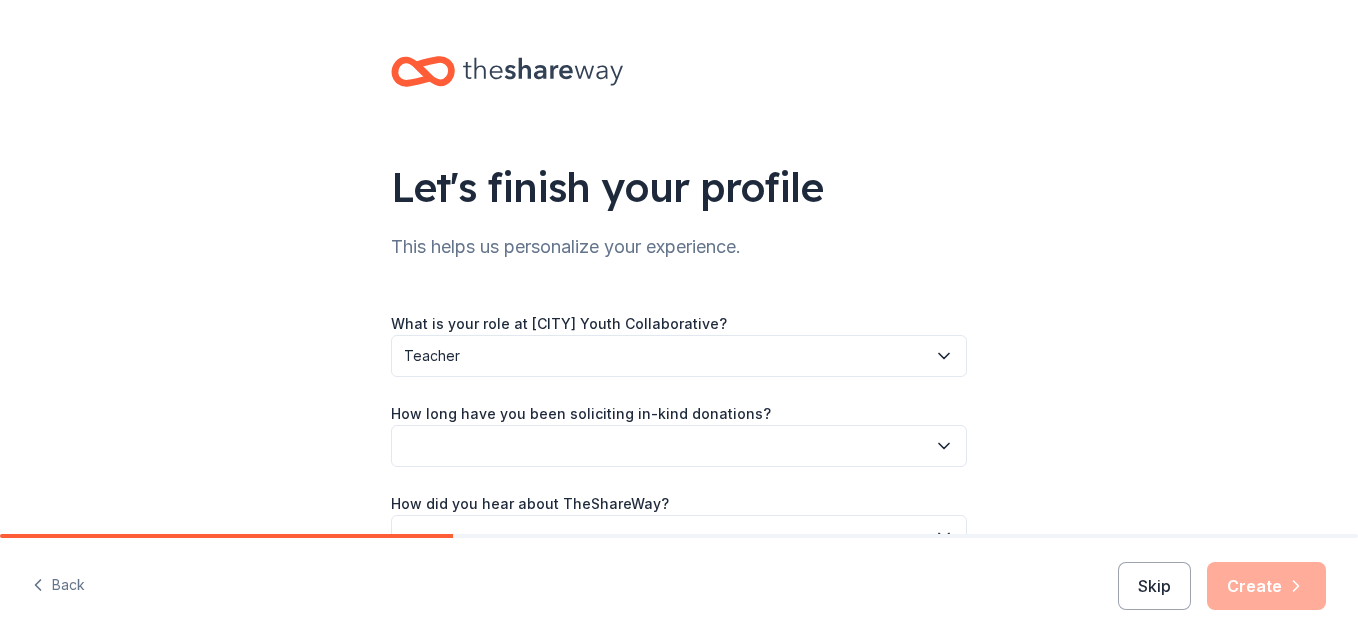 click on "Teacher How long have you been soliciting in-kind donations? How did you hear about TheShareWay?" at bounding box center (679, 434) 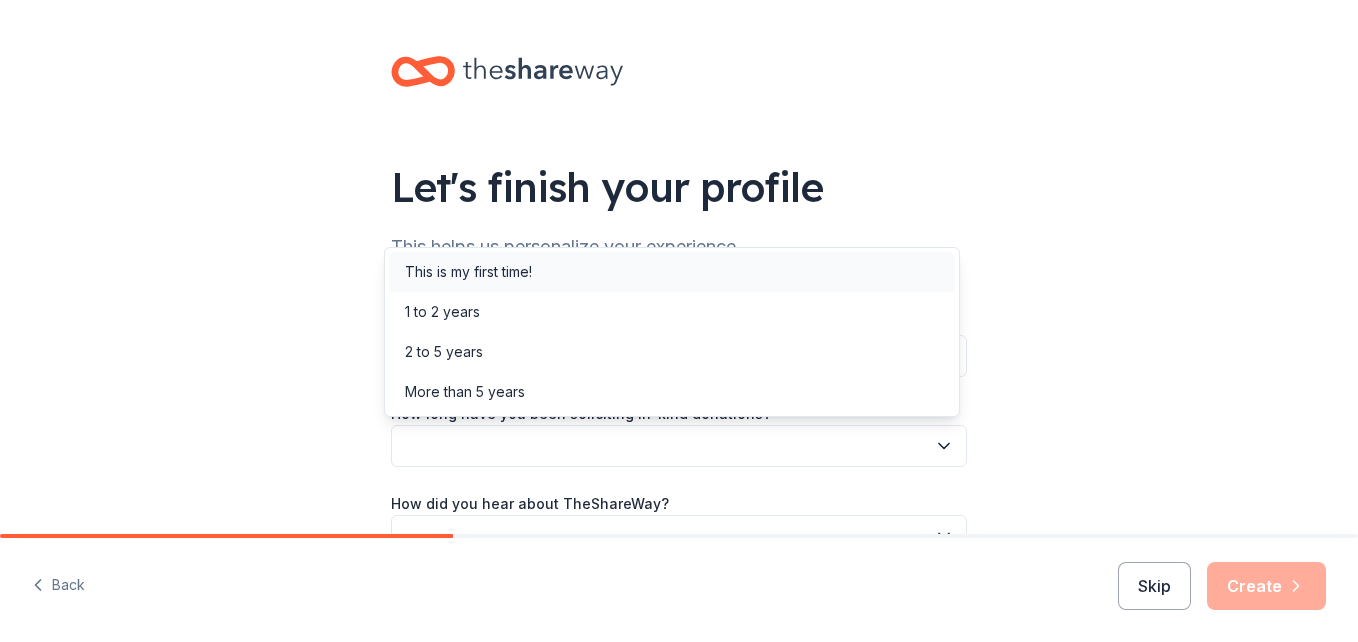 click on "This is my first time!" at bounding box center [468, 272] 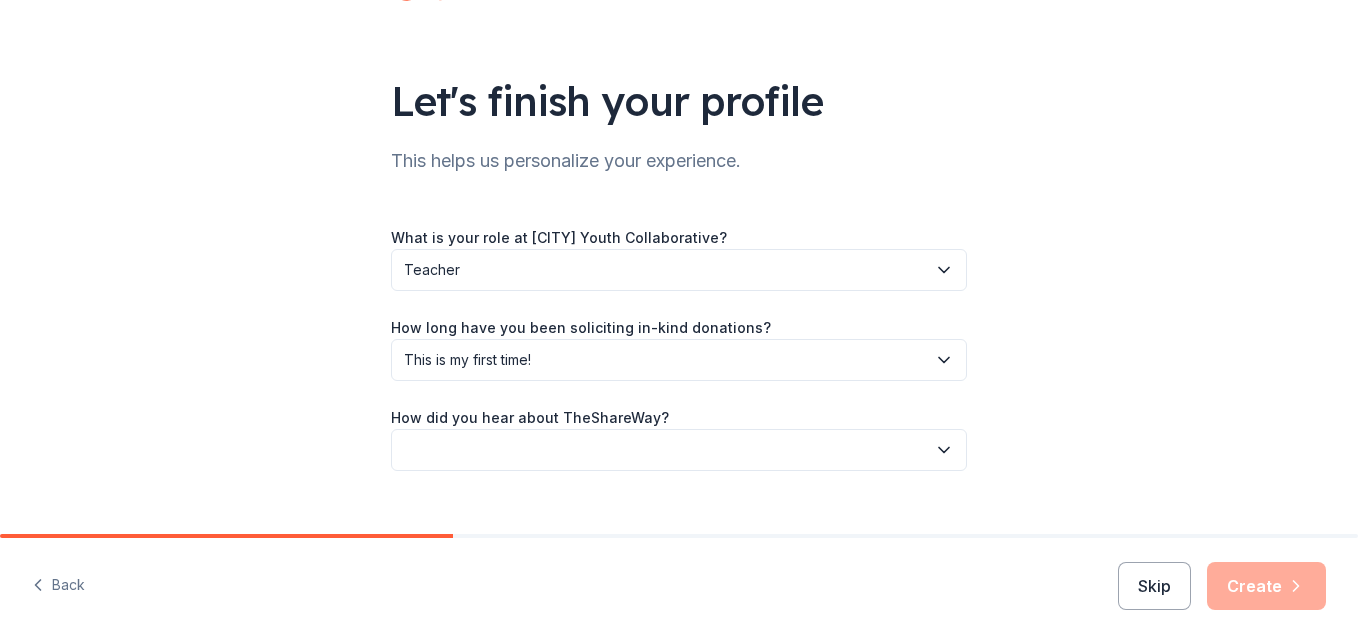 scroll, scrollTop: 119, scrollLeft: 0, axis: vertical 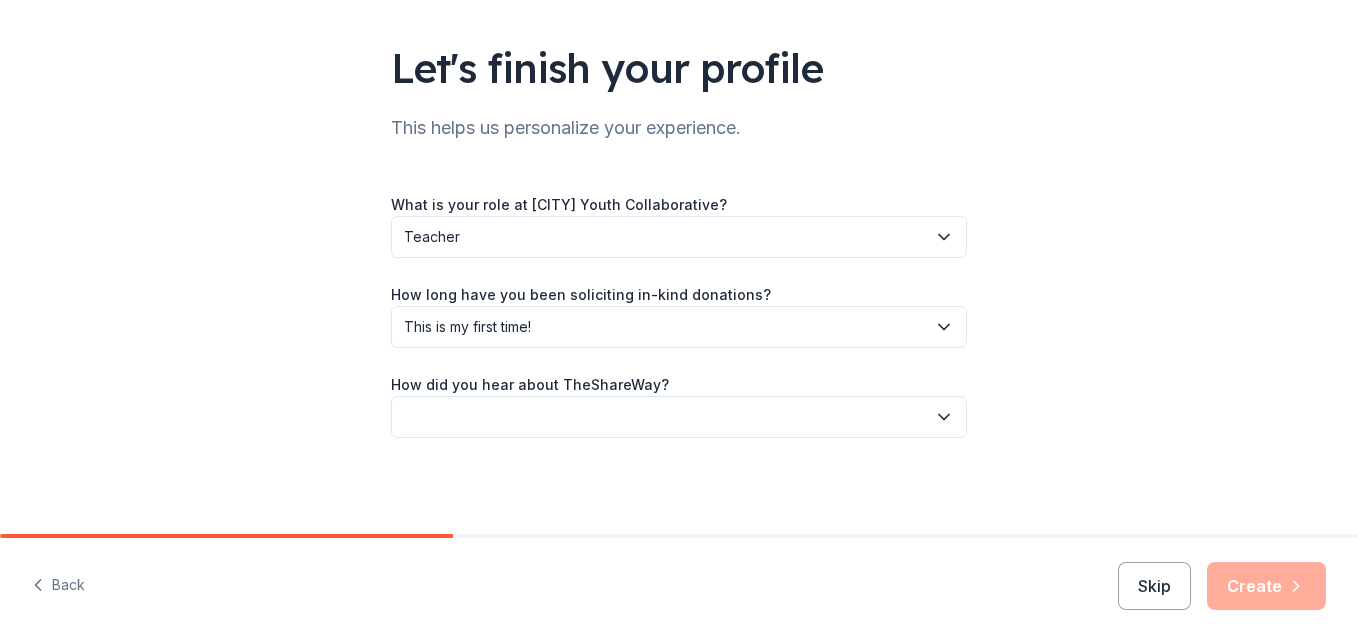 click at bounding box center [679, 417] 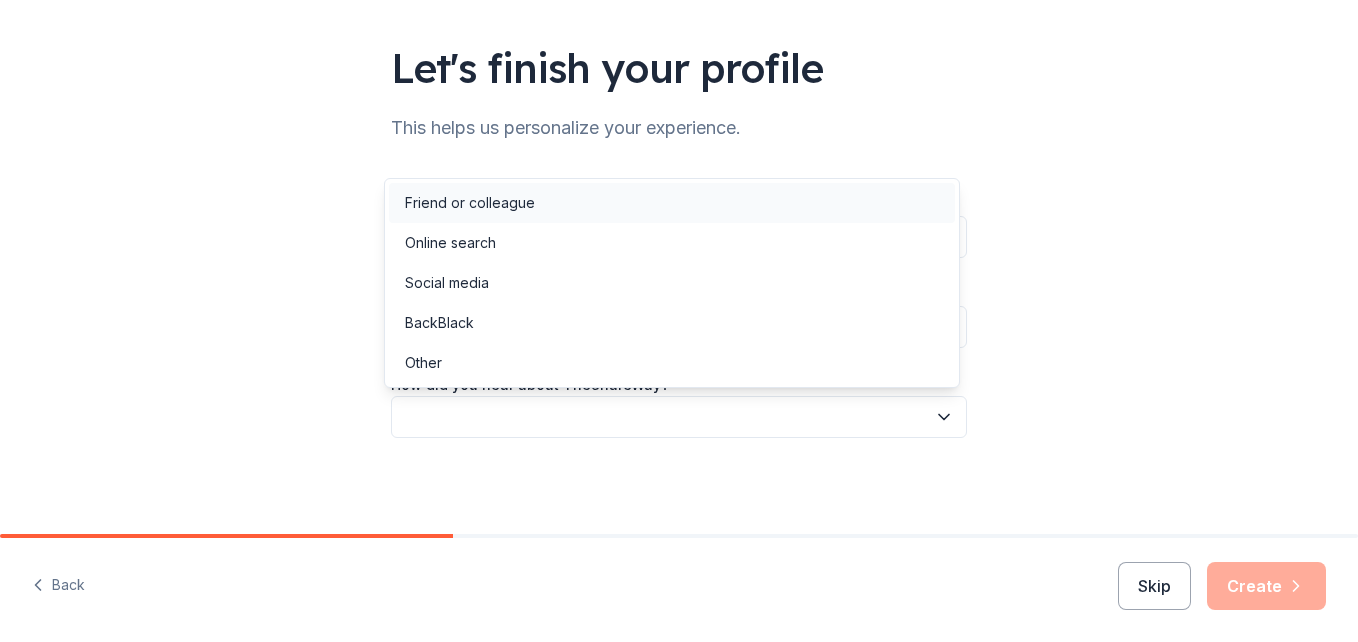 click on "Friend or colleague" at bounding box center (672, 203) 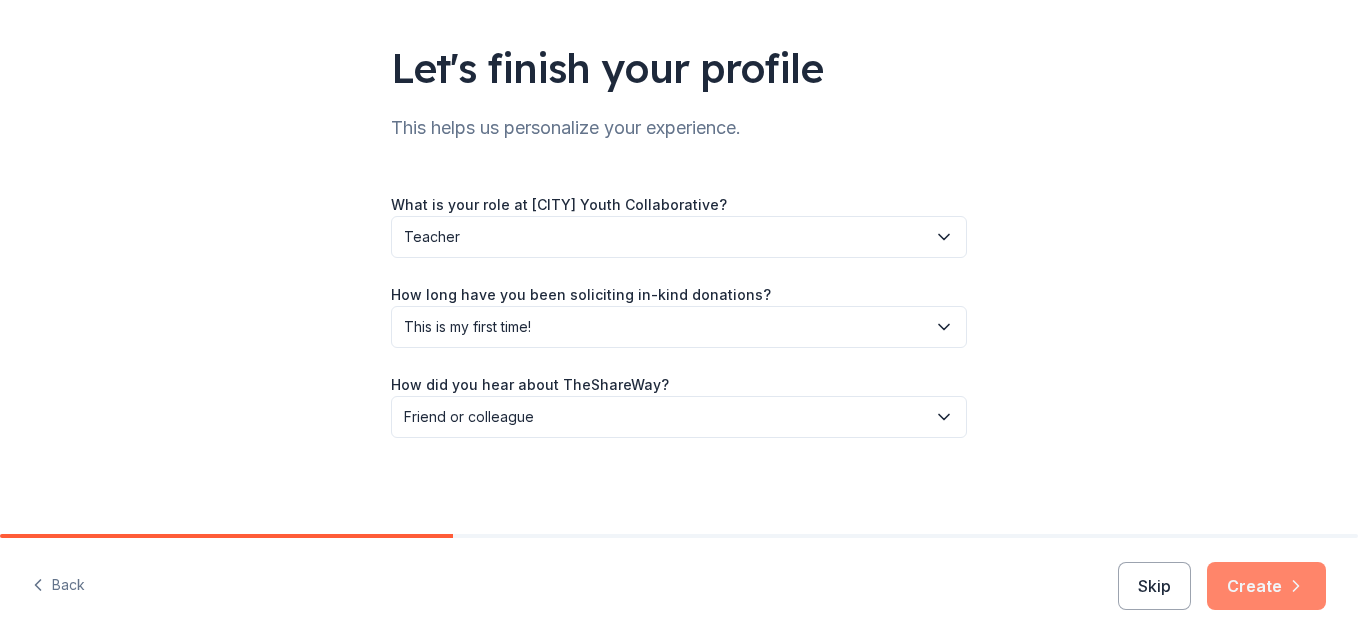click on "Create" at bounding box center (1266, 586) 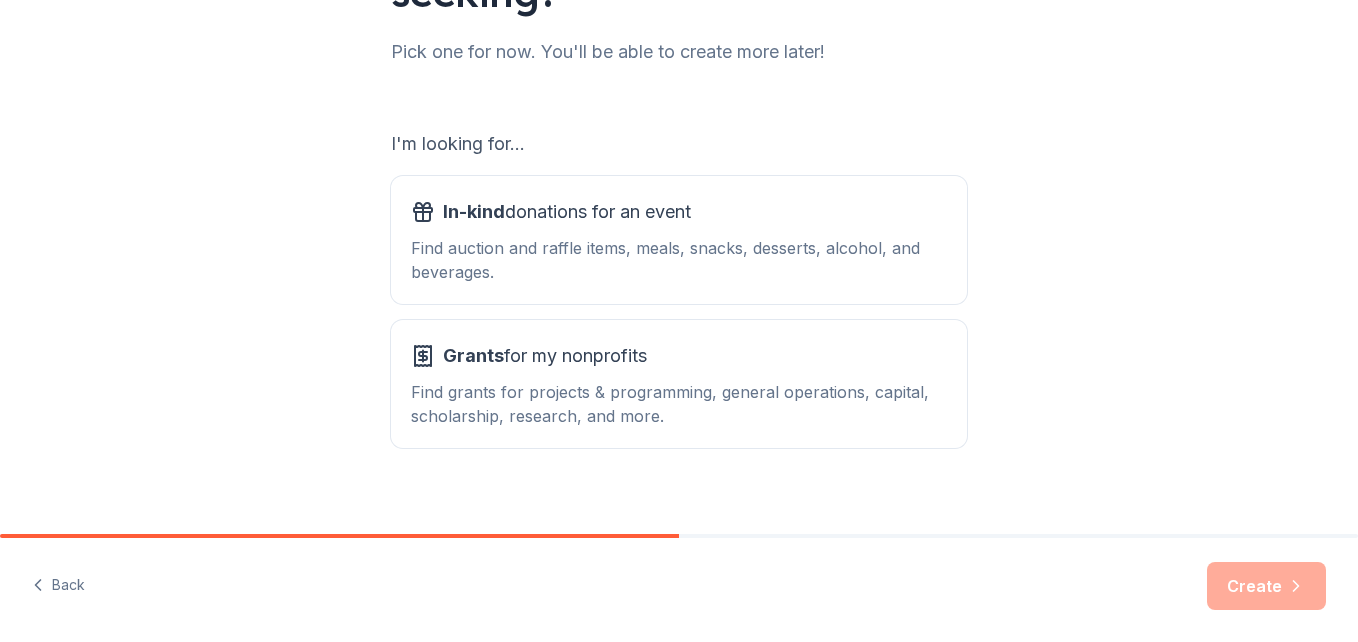 scroll, scrollTop: 253, scrollLeft: 0, axis: vertical 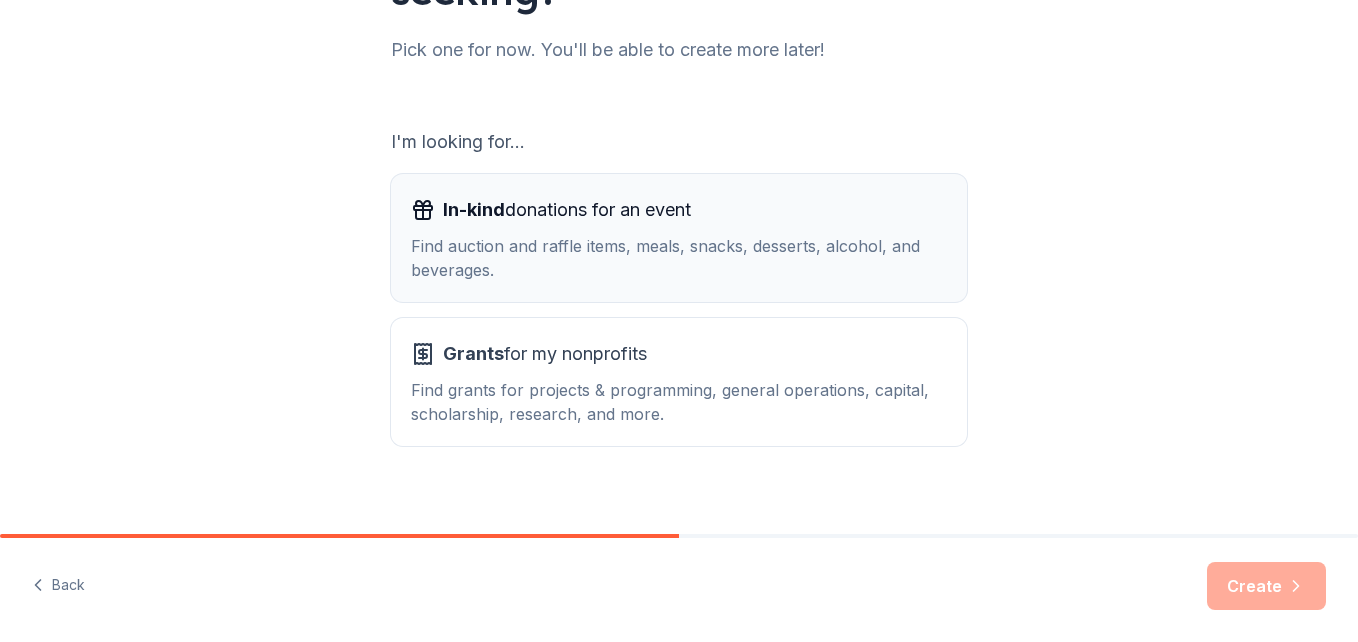 click on "Find auction and raffle items, meals, snacks, desserts, alcohol, and beverages." at bounding box center [679, 258] 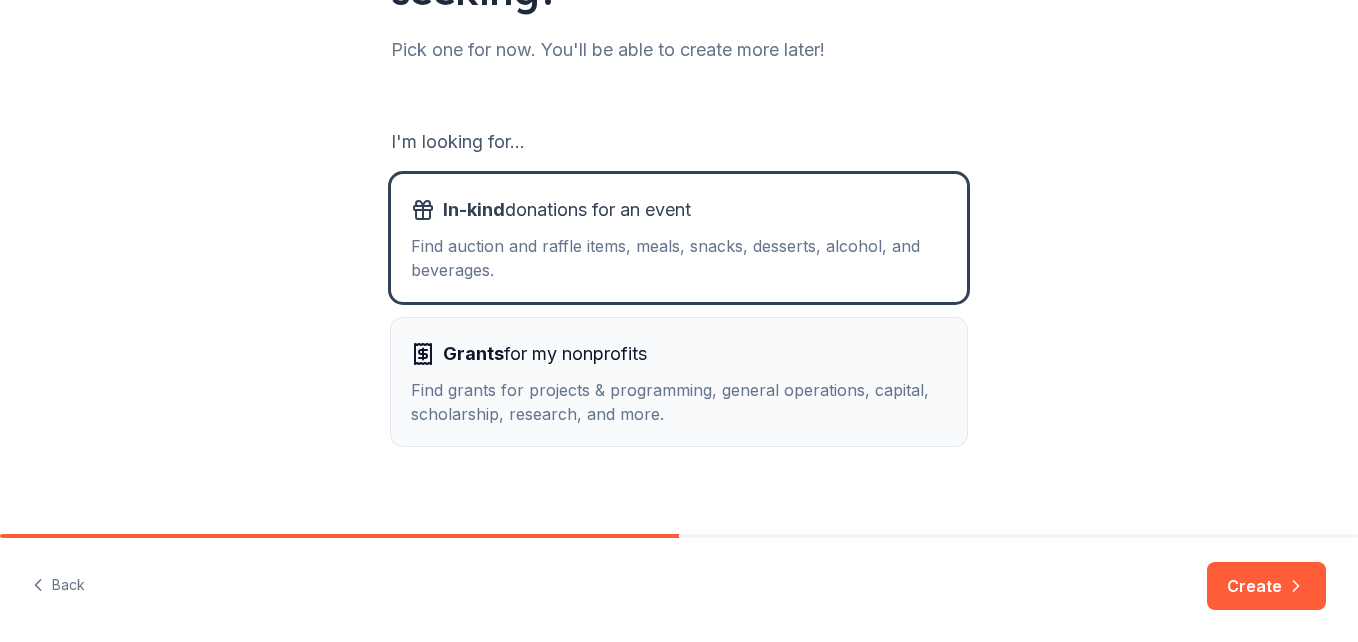 click on "Grants  for my nonprofits" at bounding box center (679, 354) 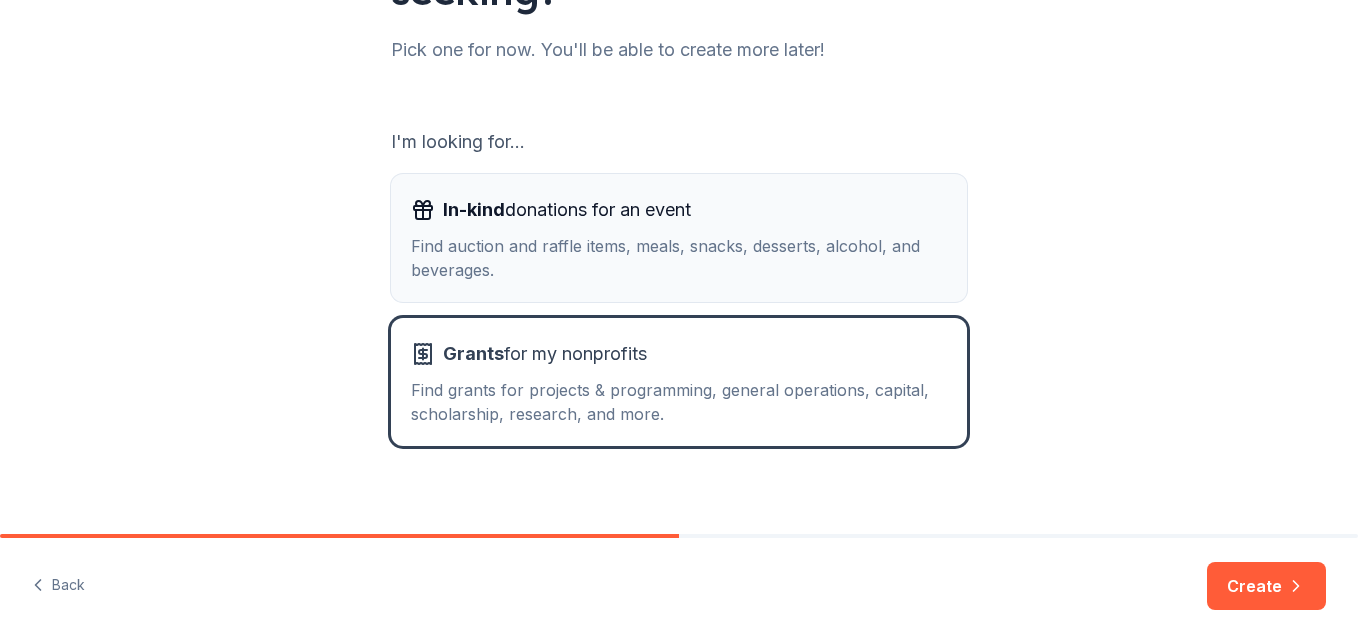 click on "Find auction and raffle items, meals, snacks, desserts, alcohol, and beverages." at bounding box center [679, 258] 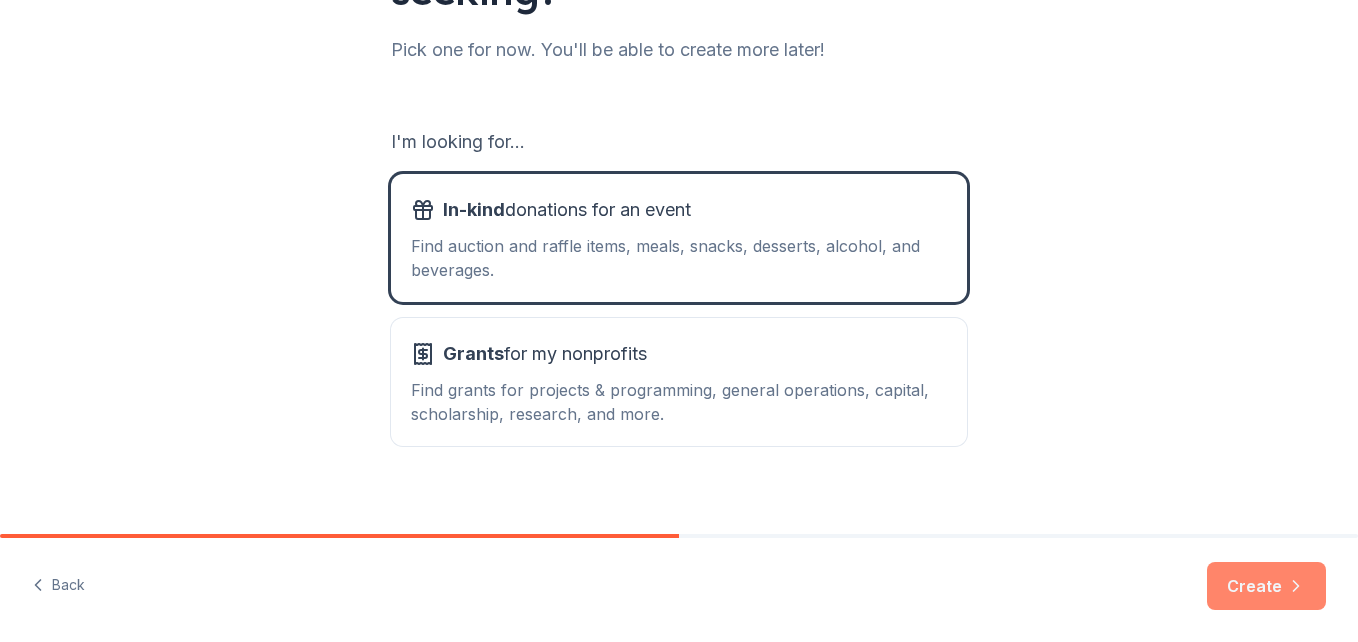 click 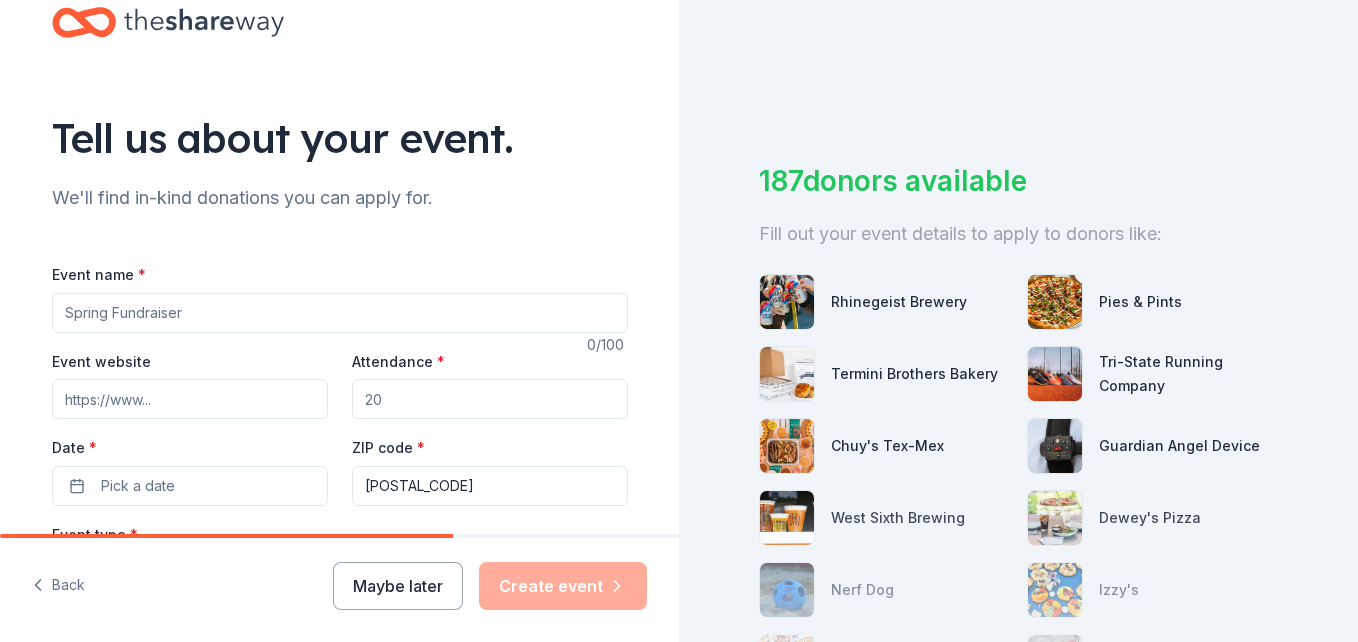 scroll, scrollTop: 52, scrollLeft: 0, axis: vertical 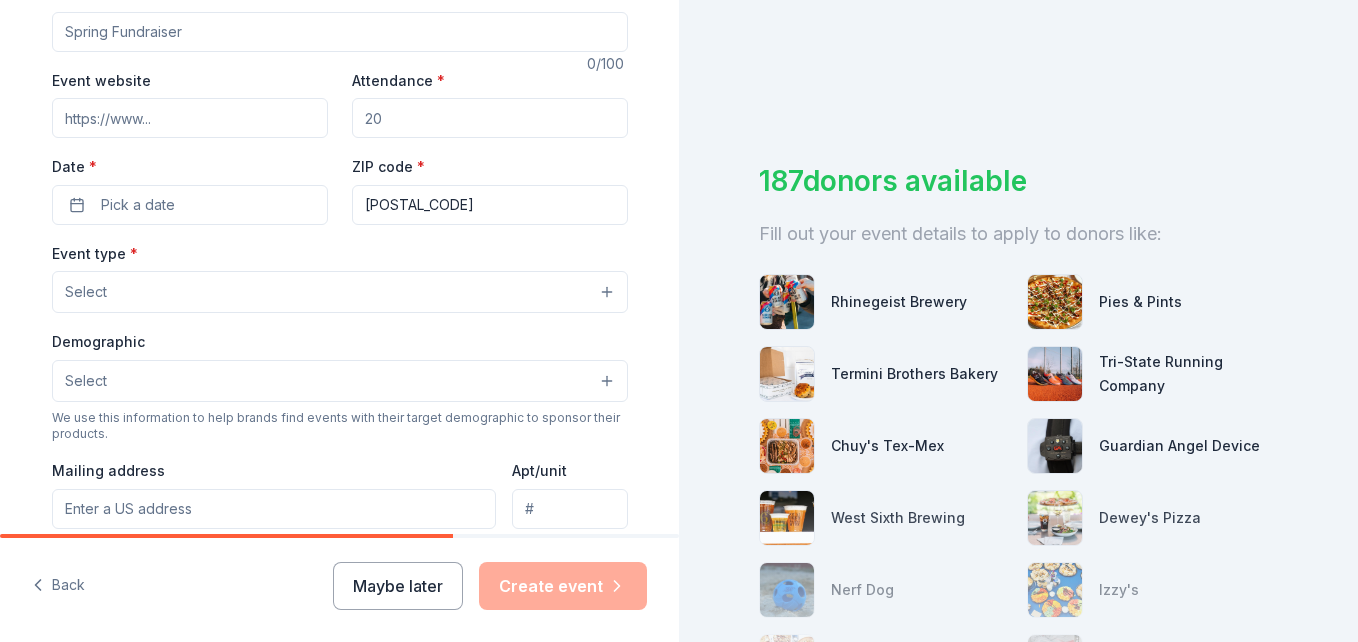 click on "Select" at bounding box center [340, 292] 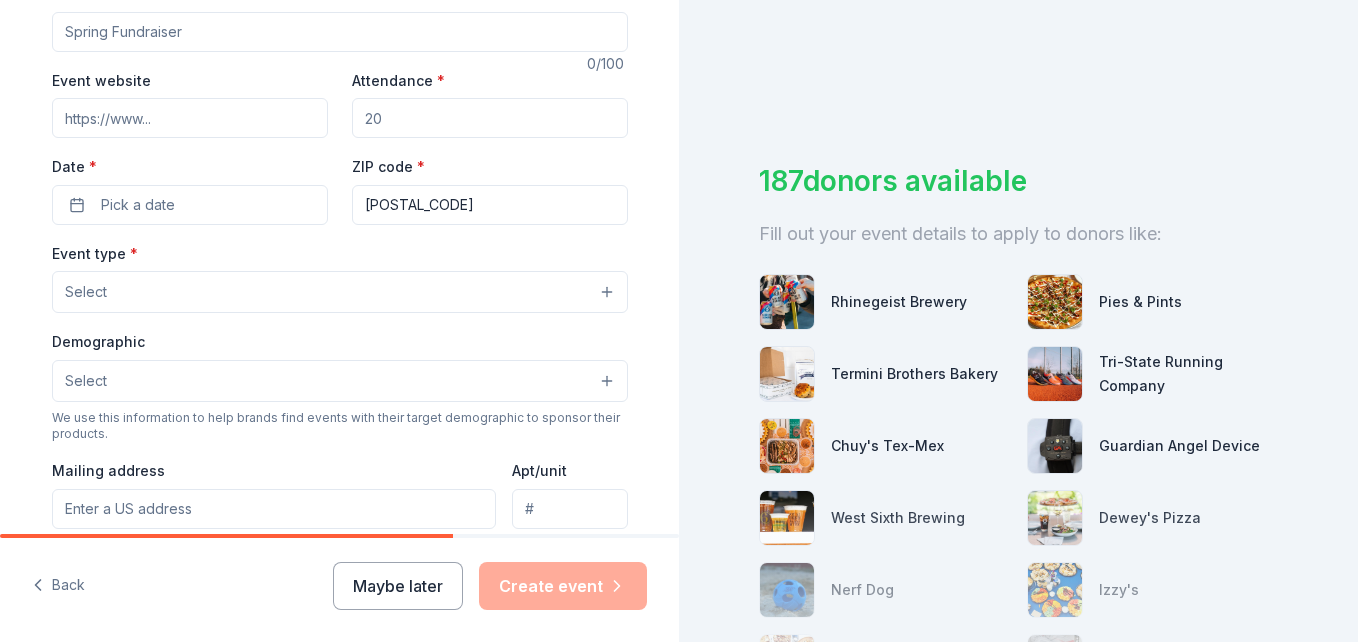 click on "Select" at bounding box center [340, 292] 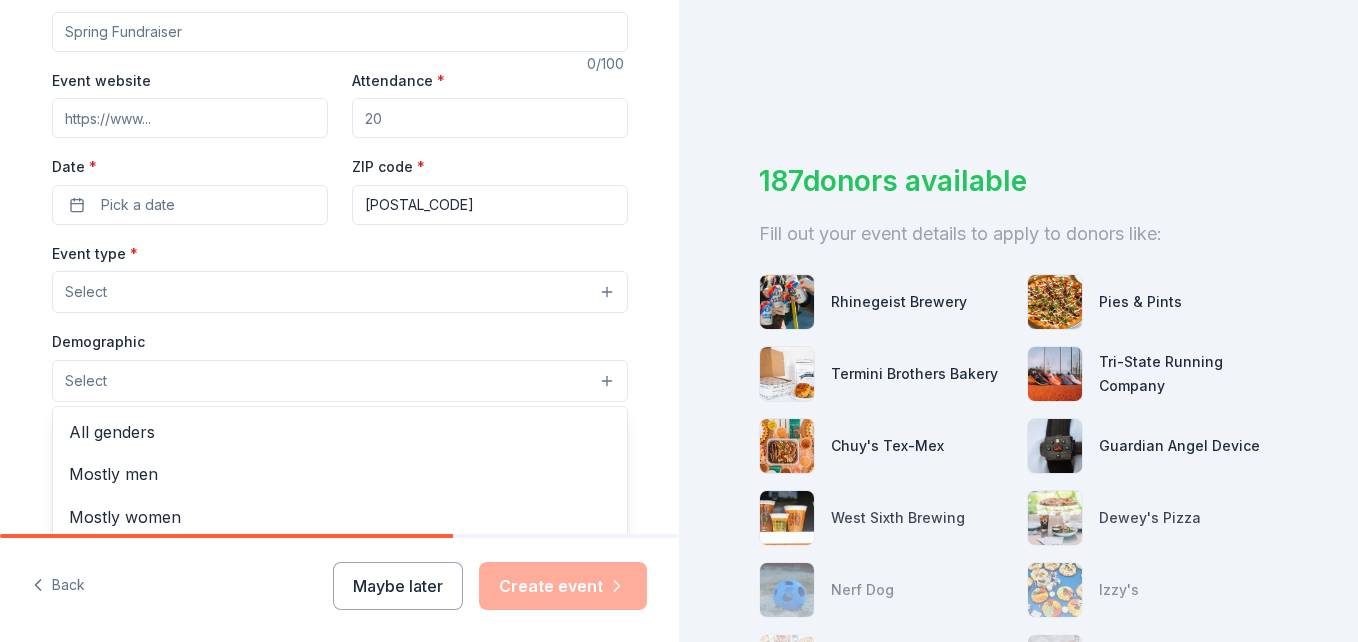 click on "Select" at bounding box center (340, 381) 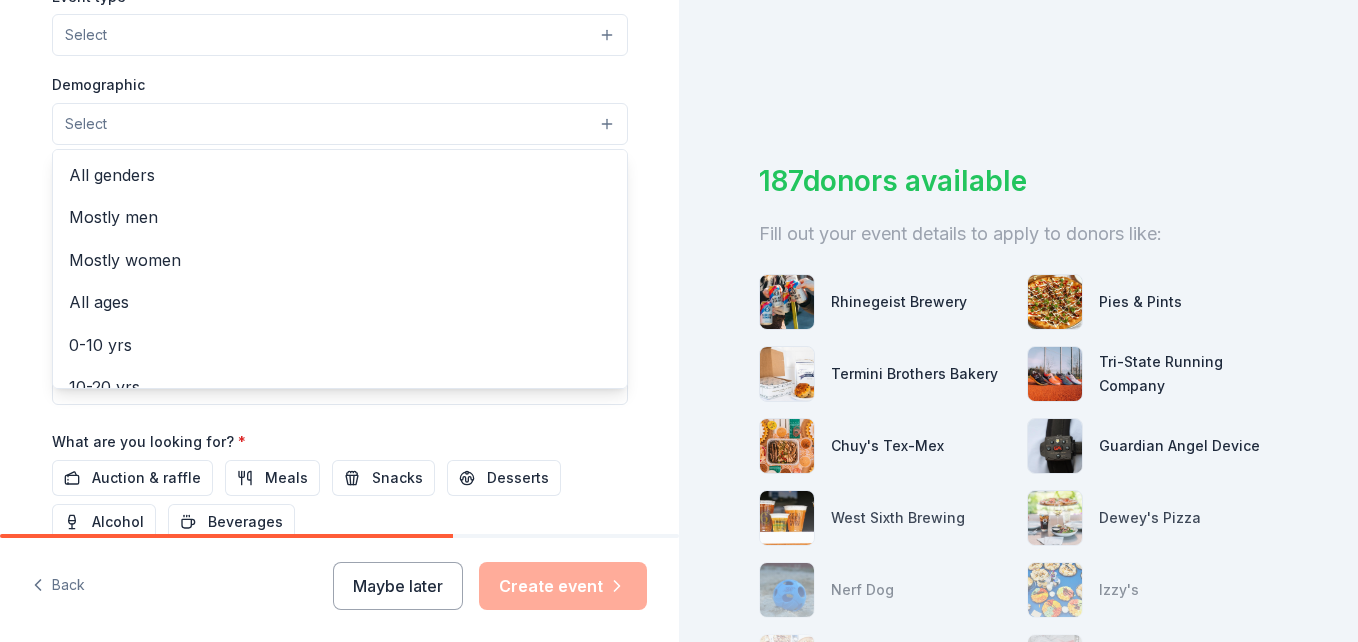 scroll, scrollTop: 598, scrollLeft: 0, axis: vertical 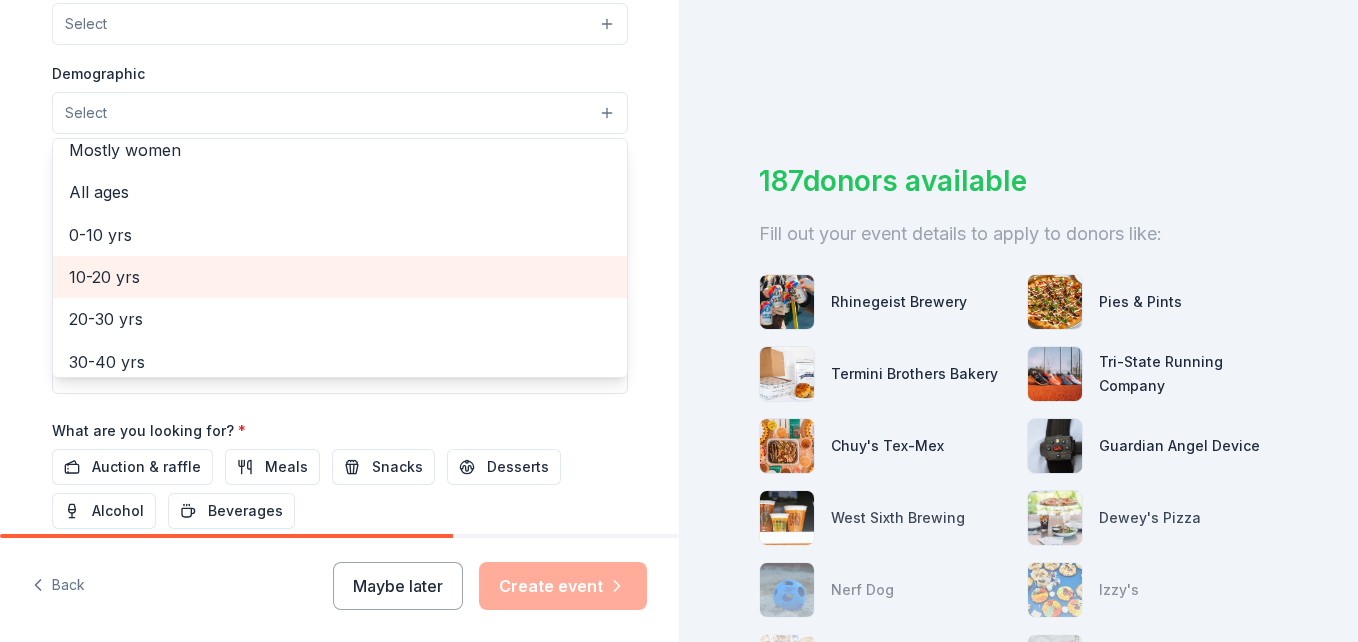 click on "10-20 yrs" at bounding box center [340, 277] 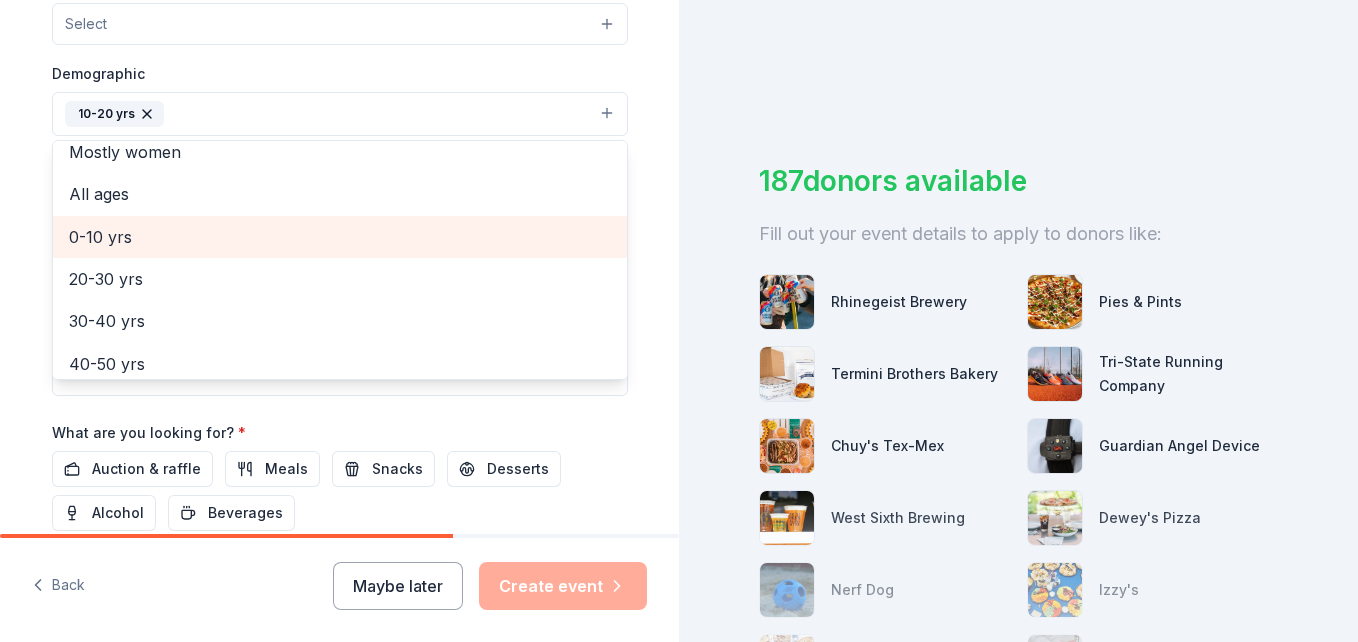 drag, startPoint x: 69, startPoint y: 278, endPoint x: 71, endPoint y: 238, distance: 40.04997 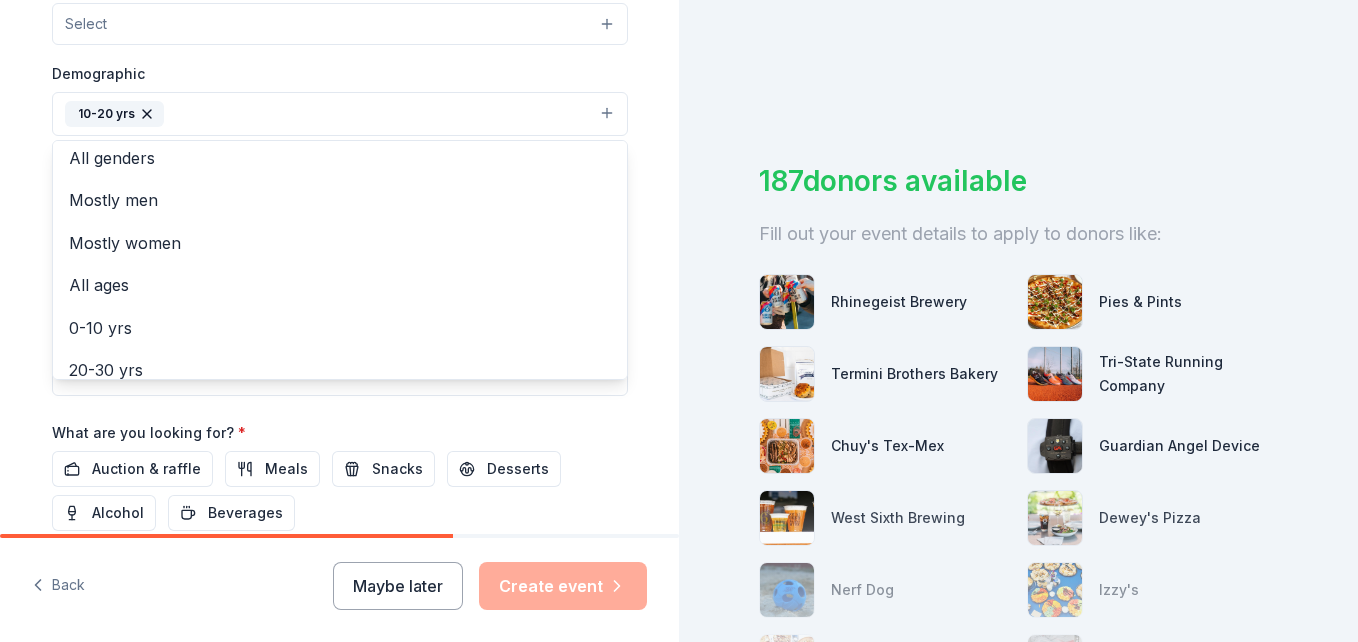 scroll, scrollTop: 0, scrollLeft: 0, axis: both 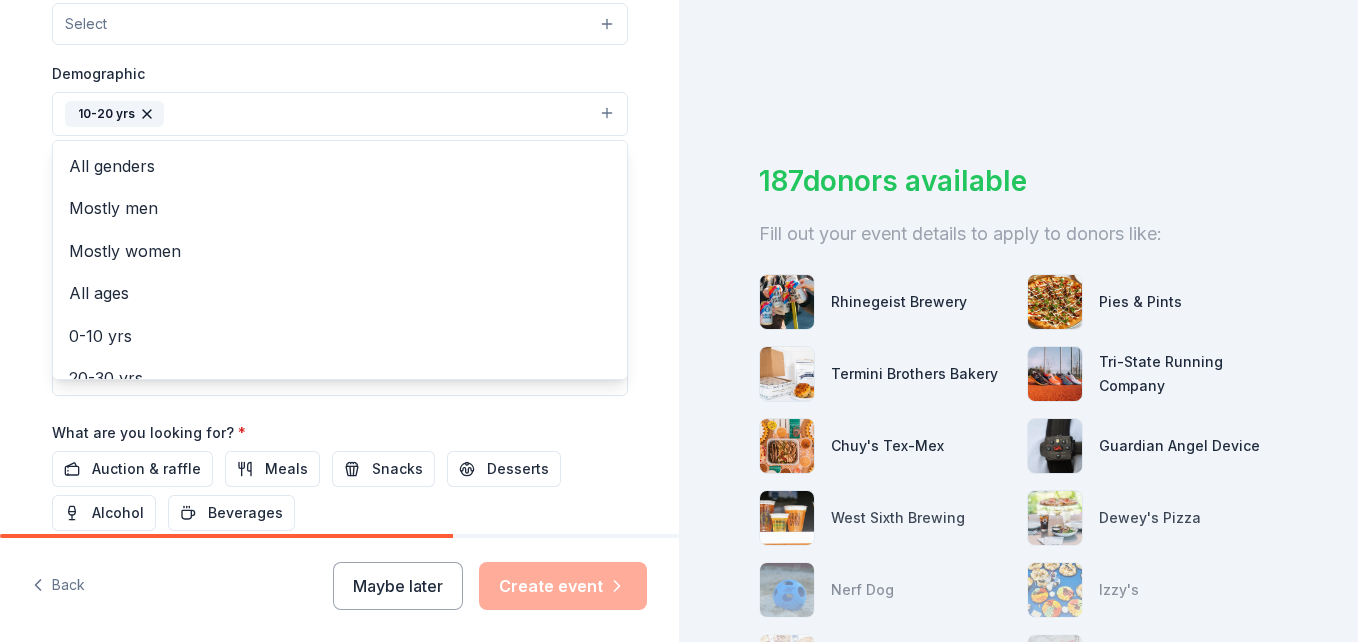 click on "Tell us about your event. We'll find in-kind donations you can apply for. Event name * 0 /100 Event website Attendance * Date * Pick a date ZIP code * [POSTAL_CODE] Event type * Select Demographic 10-20 yrs All genders Mostly men Mostly women All ages 0-10 yrs 20-30 yrs 30-40 yrs 40-50 yrs 50-60 yrs 60-70 yrs 70-80 yrs 80+ yrs We use this information to help brands find events with their target demographic to sponsor their products. Mailing address Apt/unit Description What are you looking for? * Auction & raffle Meals Snacks Desserts Alcohol Beverages Send me reminders Email me reminders of donor application deadlines Recurring event Back Maybe later Create event 187 donors available Fill out your event details to apply to donors like: Rhinegeist Brewery Pies & Pints Termini Brothers Bakery Tri-State Running Company Chuy's Tex-Mex Guardian Angel Device West Sixth Brewing Dewey's Pizza Nerf Dog Izzy's Taziki's Mediterranean Cafe Trekell Art Supply See more after you create your event!" at bounding box center (679, 321) 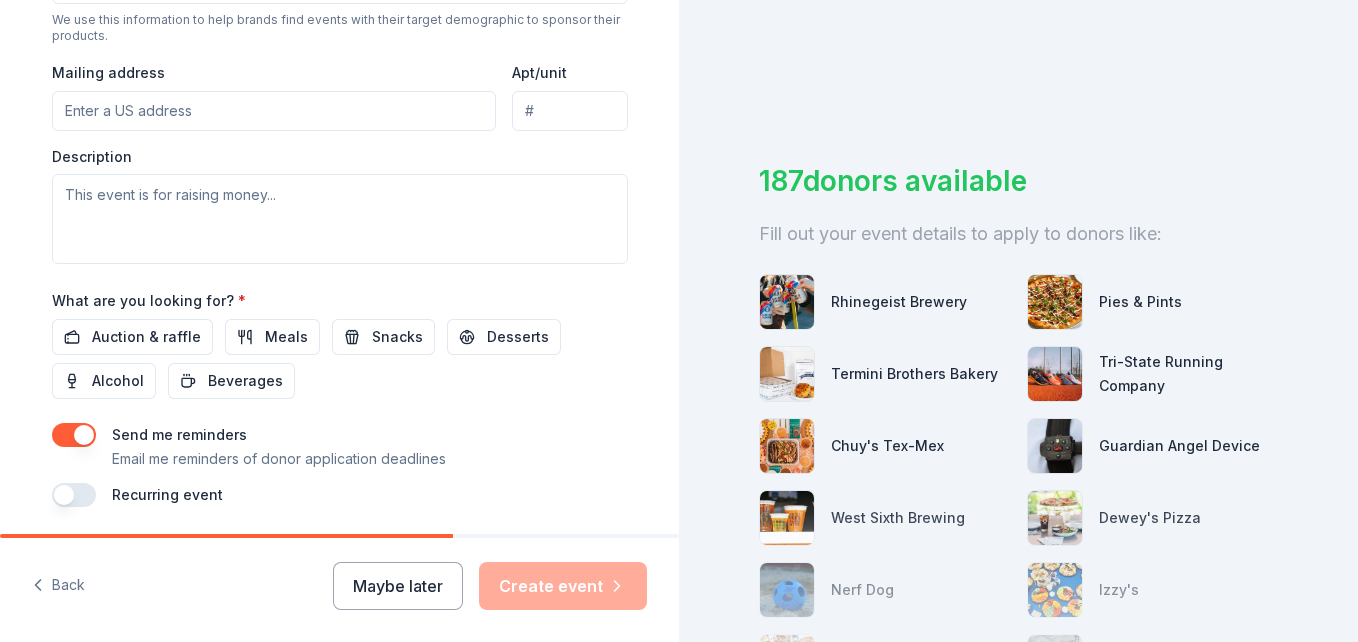 scroll, scrollTop: 734, scrollLeft: 0, axis: vertical 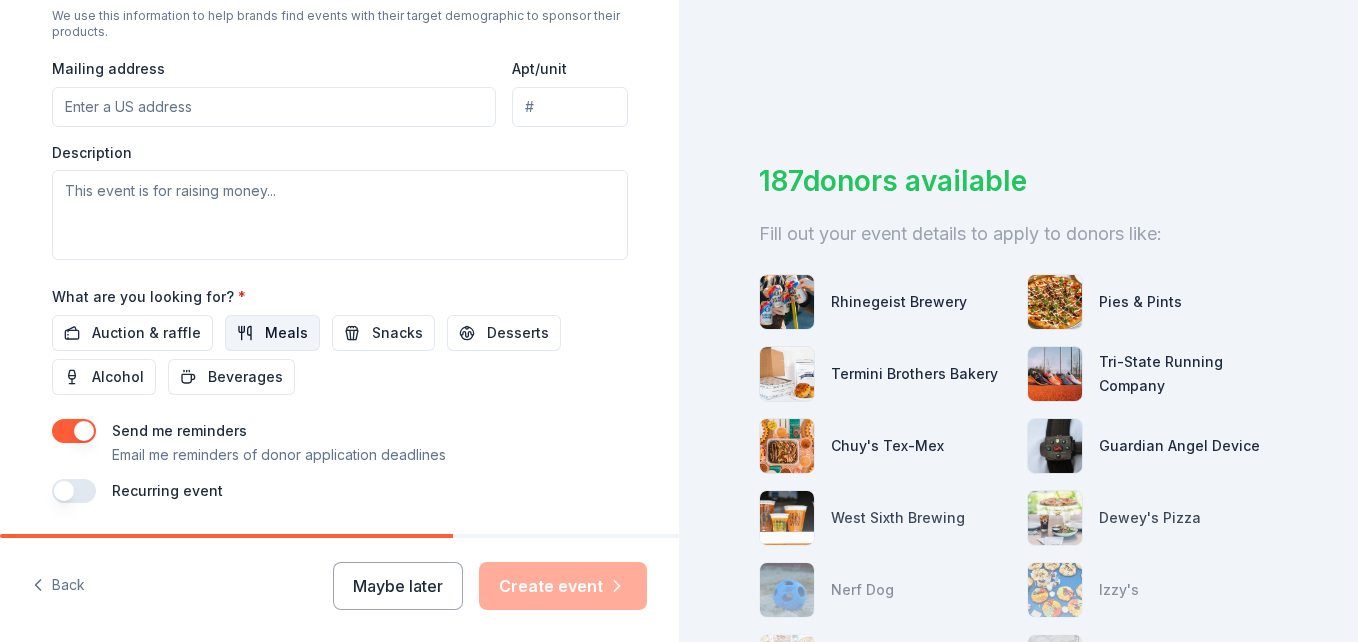 click on "Meals" at bounding box center [286, 333] 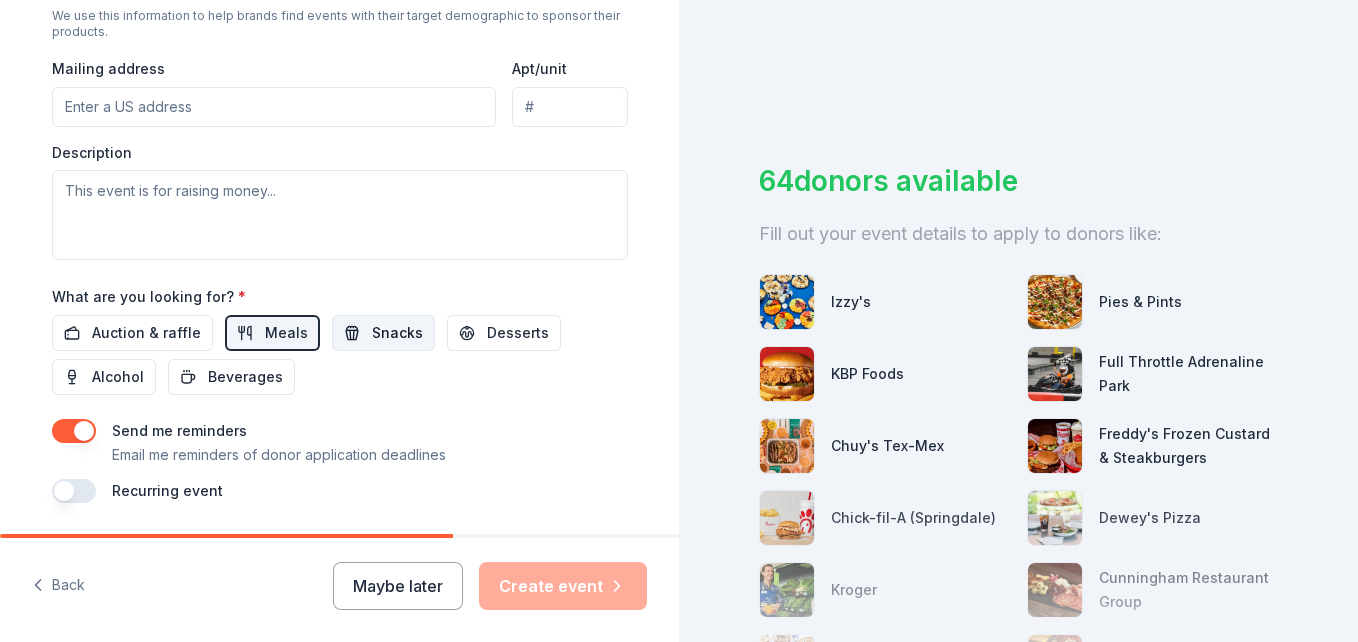 click on "Snacks" at bounding box center [397, 333] 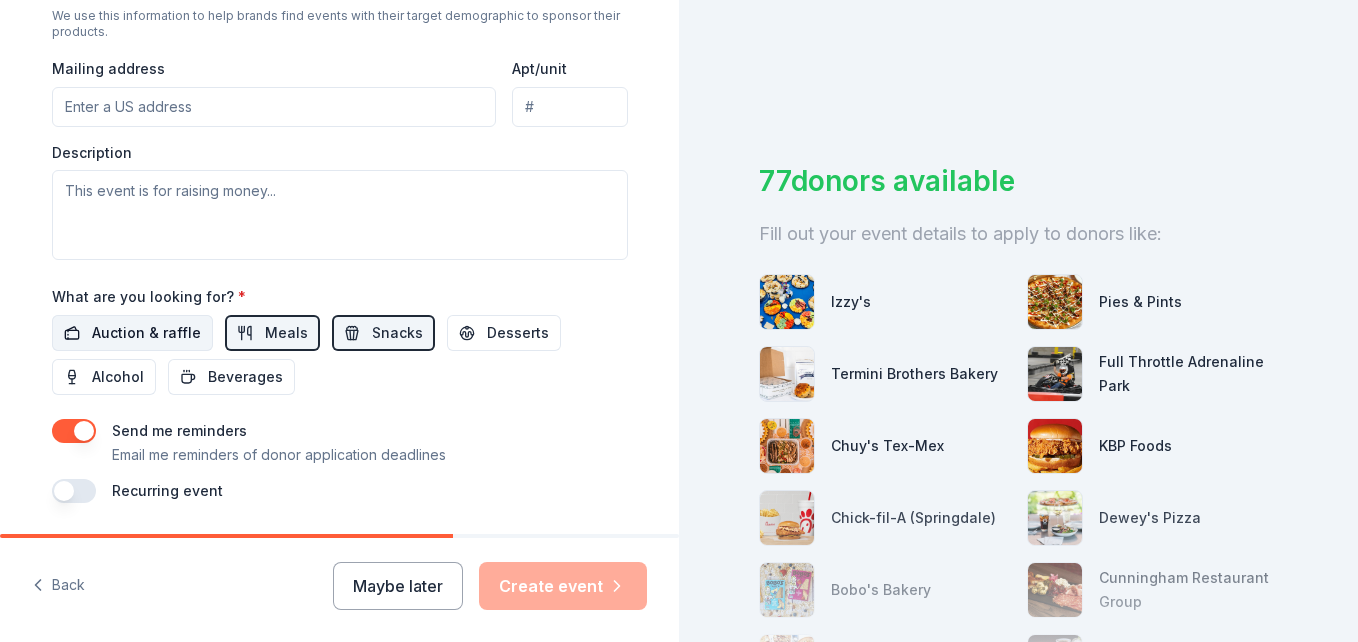 click on "Auction & raffle" at bounding box center [146, 333] 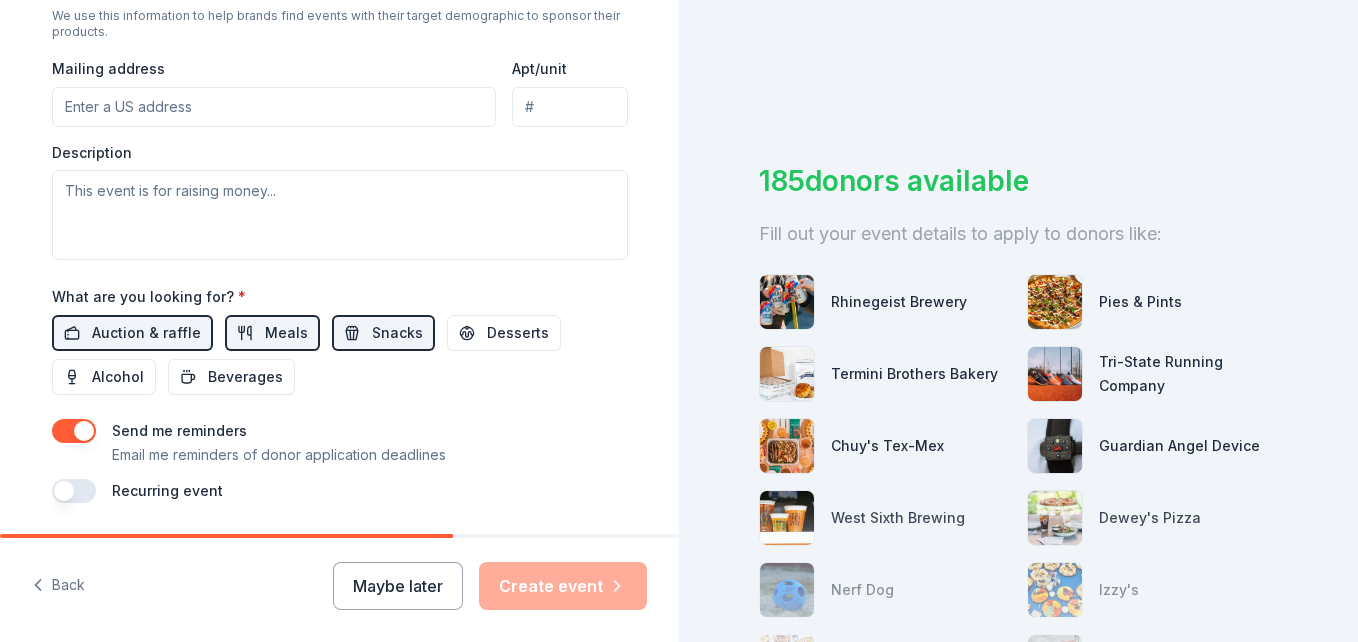 click on "[NUMBER] [WORD] available Fill out your event details to apply to donors like: [BRAND] [BRAND] [BRAND] [BRAND] [BRAND] [BRAND] [BRAND] [BRAND] [BRAND] [BRAND] See more after you create your event!" at bounding box center [1018, 321] 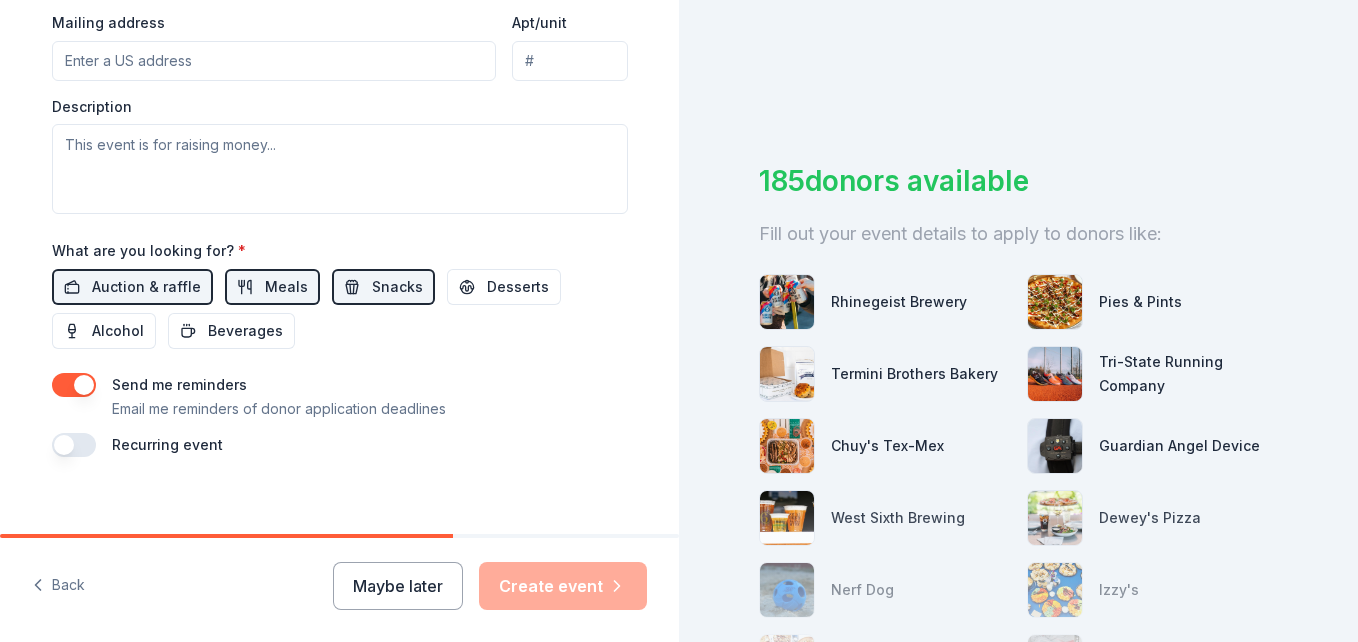 scroll, scrollTop: 799, scrollLeft: 0, axis: vertical 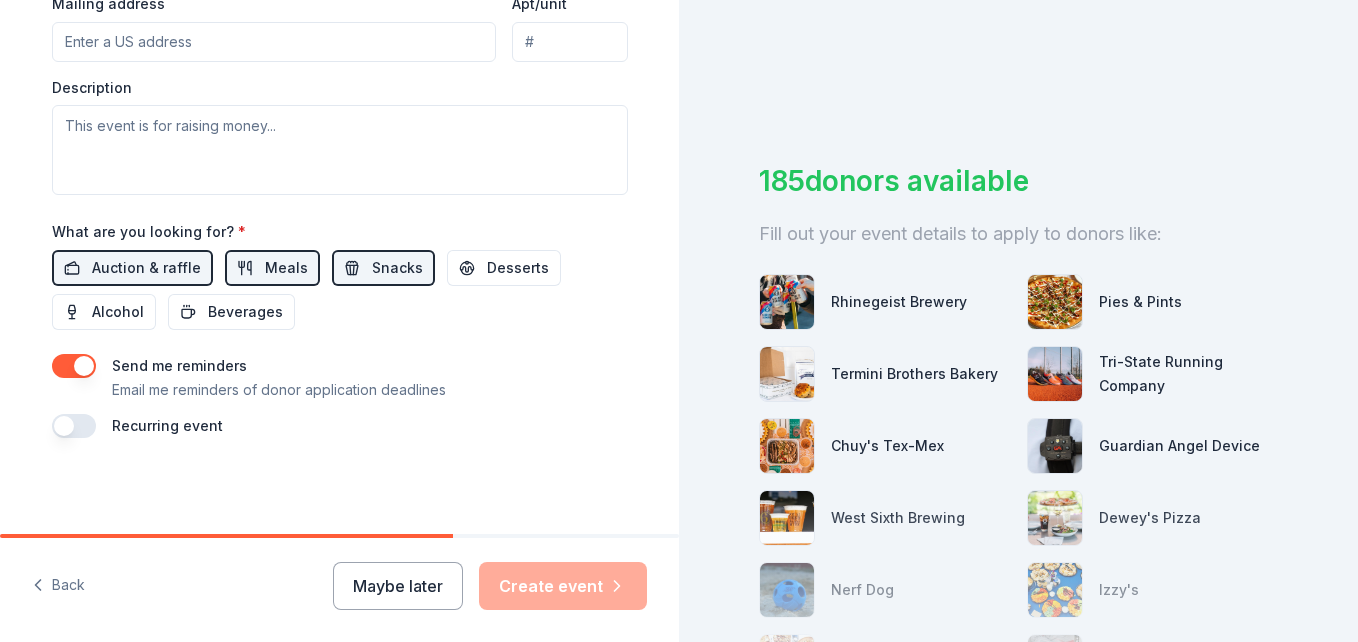 click on "Rhinegeist Brewery" at bounding box center [899, 302] 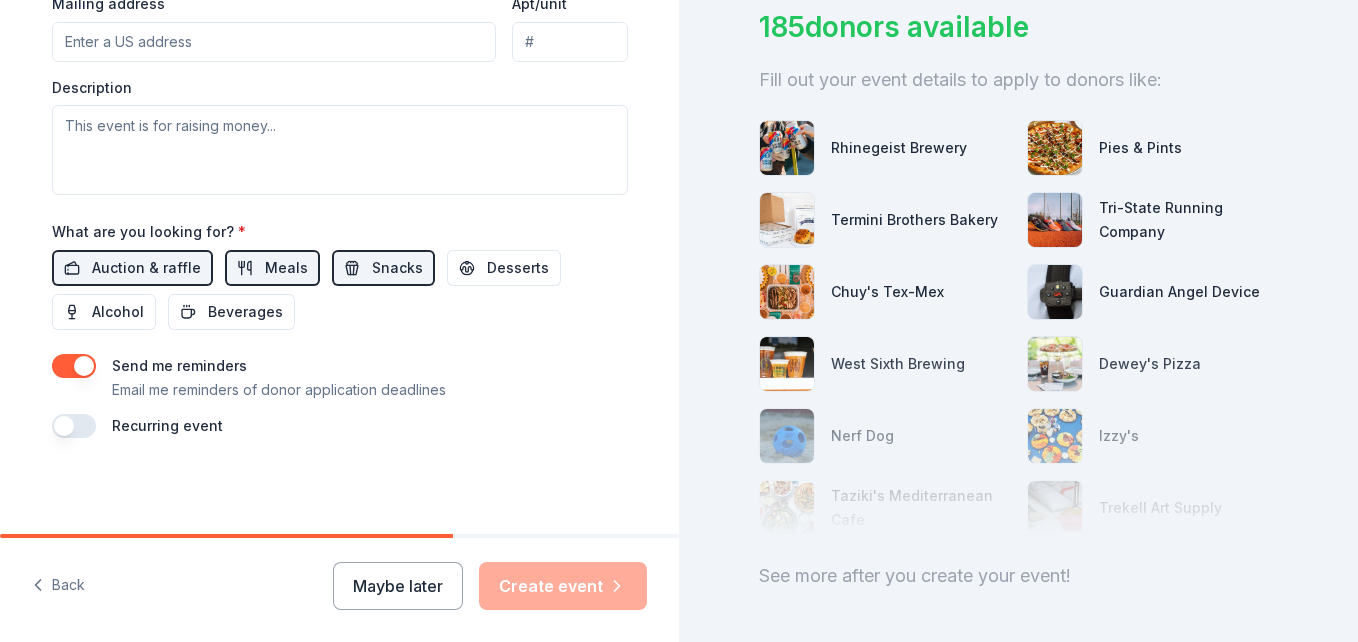 scroll, scrollTop: 158, scrollLeft: 0, axis: vertical 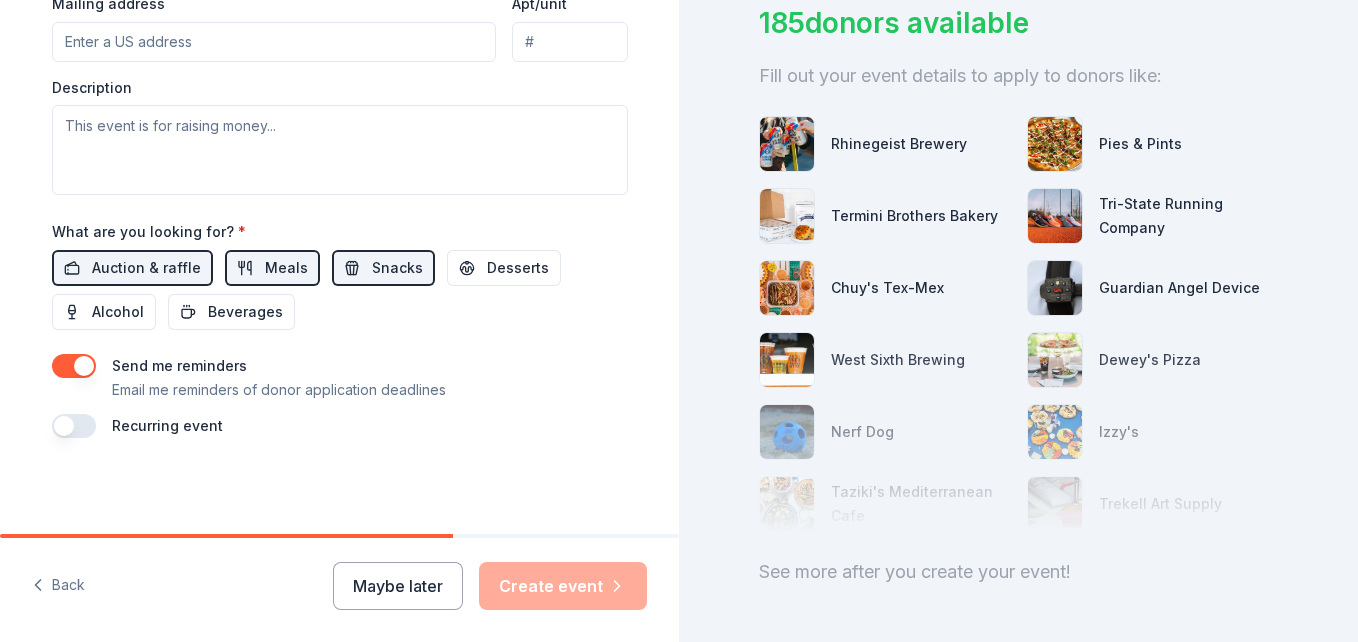 click on "See more after you create your event!" at bounding box center [1018, 572] 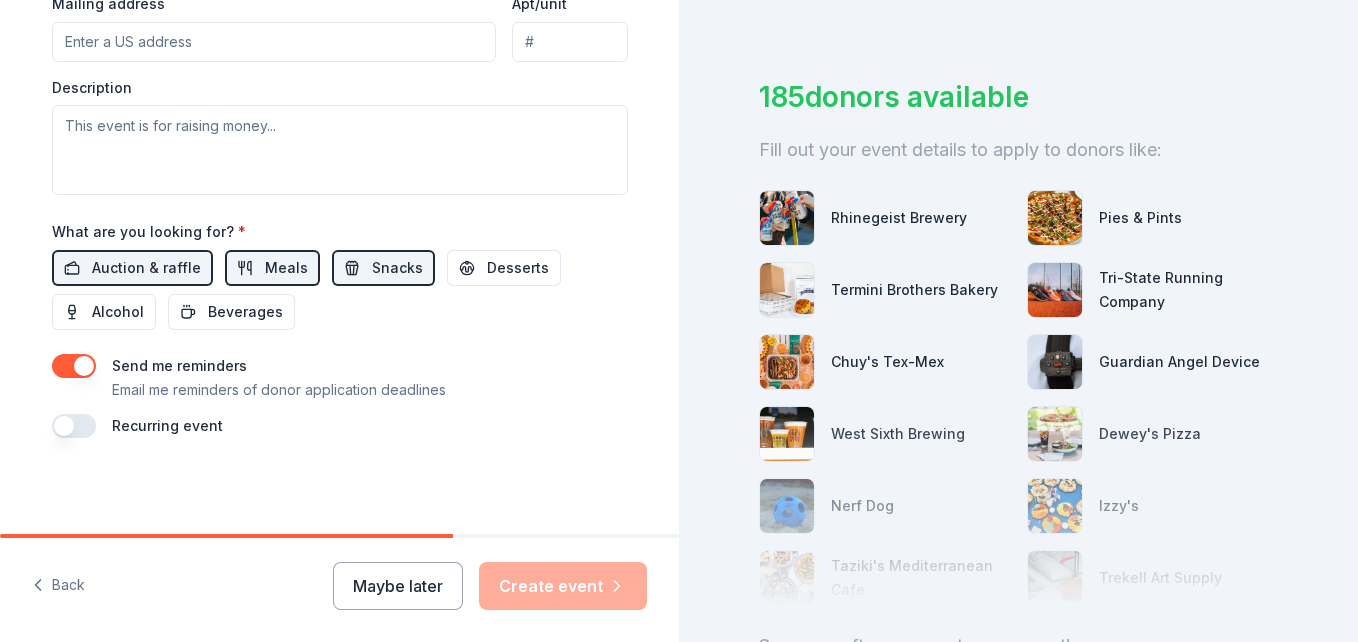 scroll, scrollTop: 54, scrollLeft: 0, axis: vertical 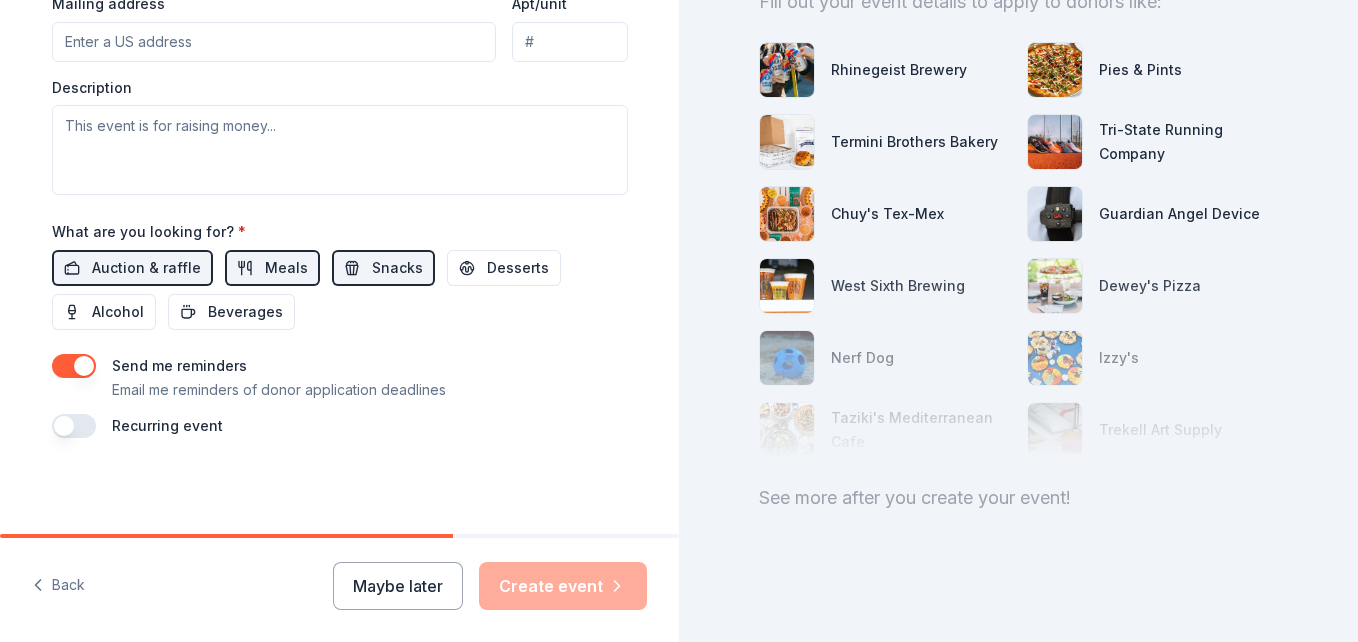 click at bounding box center (74, 426) 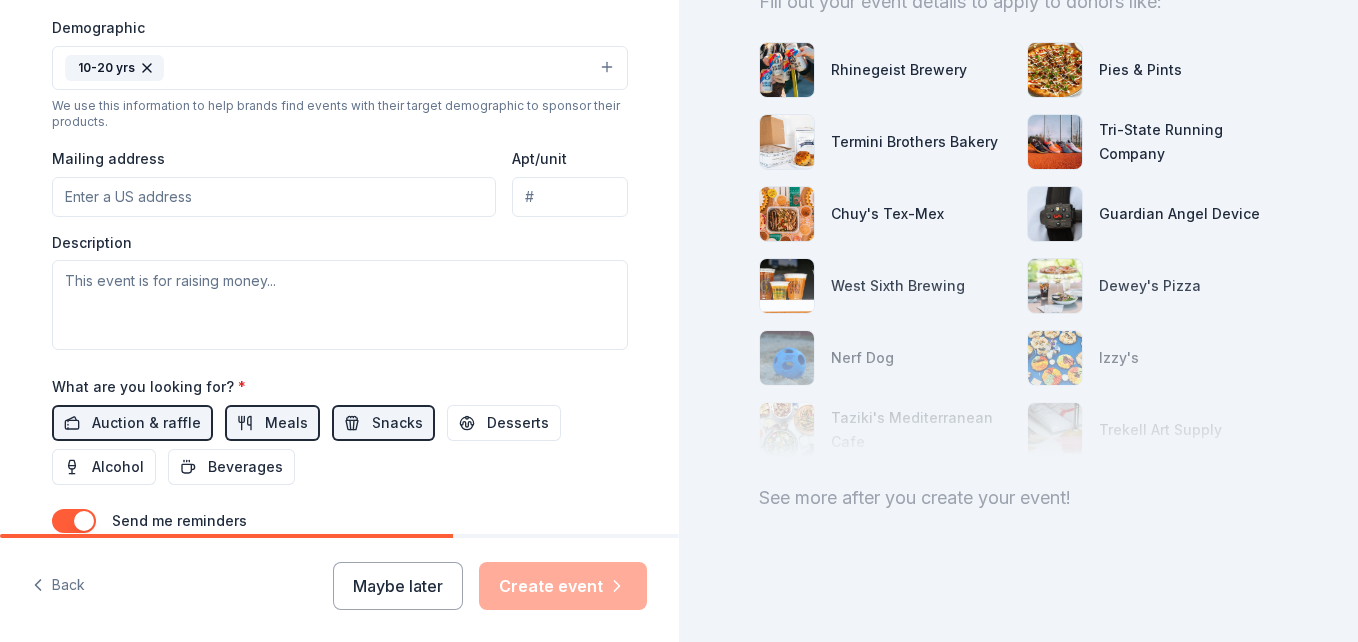 scroll, scrollTop: 626, scrollLeft: 0, axis: vertical 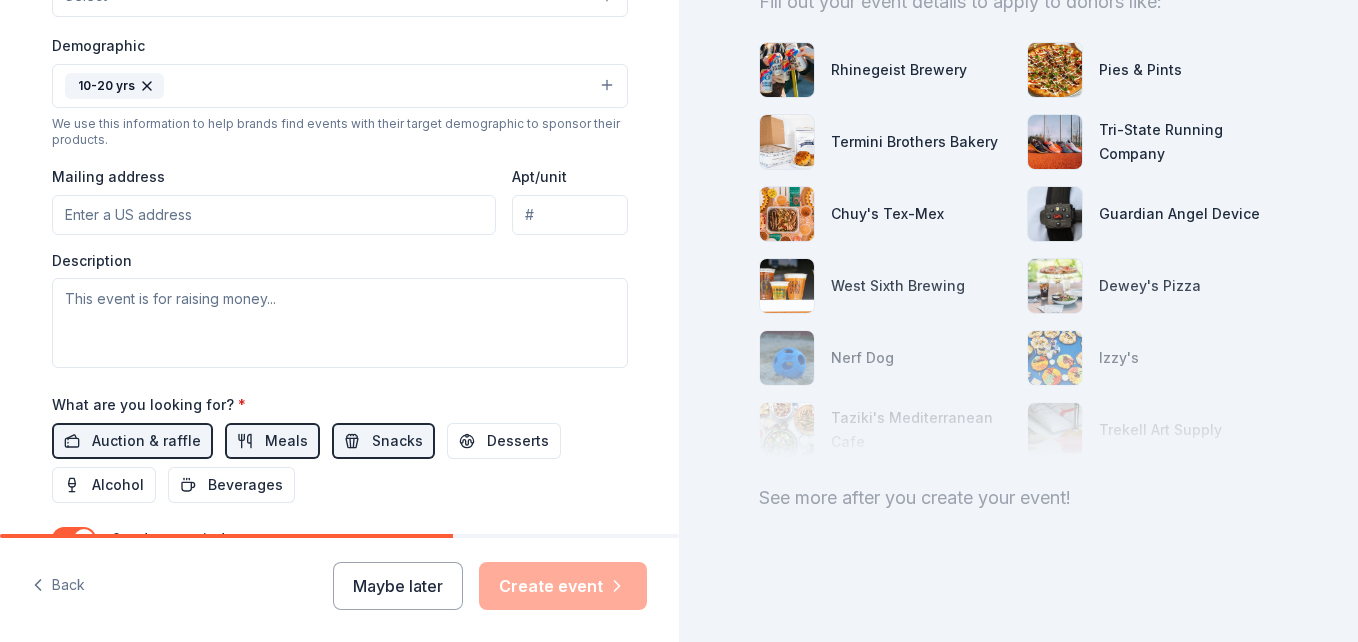 click on "Mailing address" at bounding box center [274, 215] 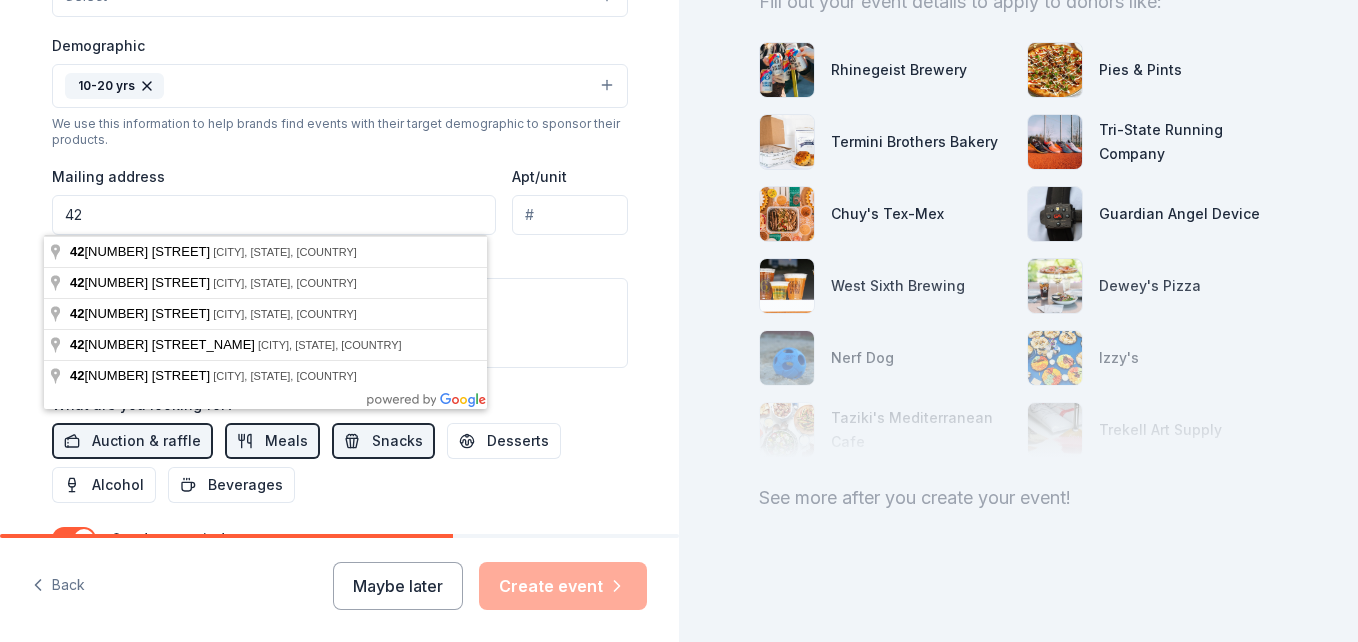 type on "4" 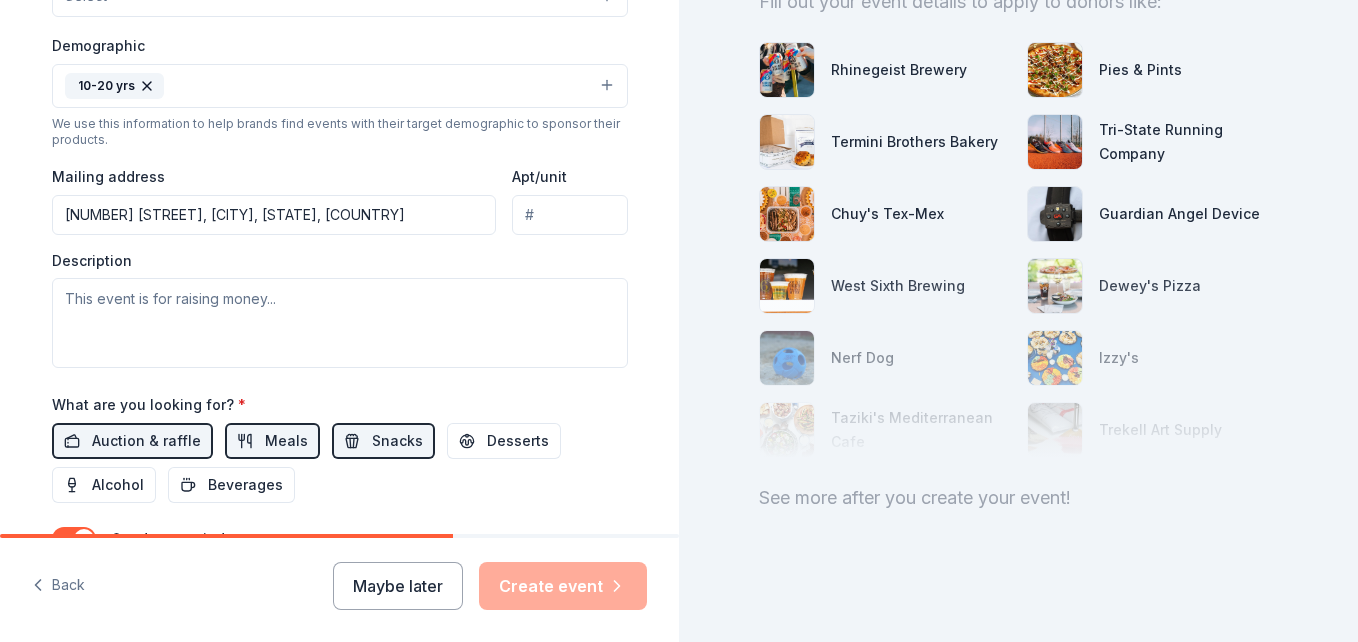 type on "[NUMBER] [STREET], [CITY], [STATE], [POSTAL_CODE]" 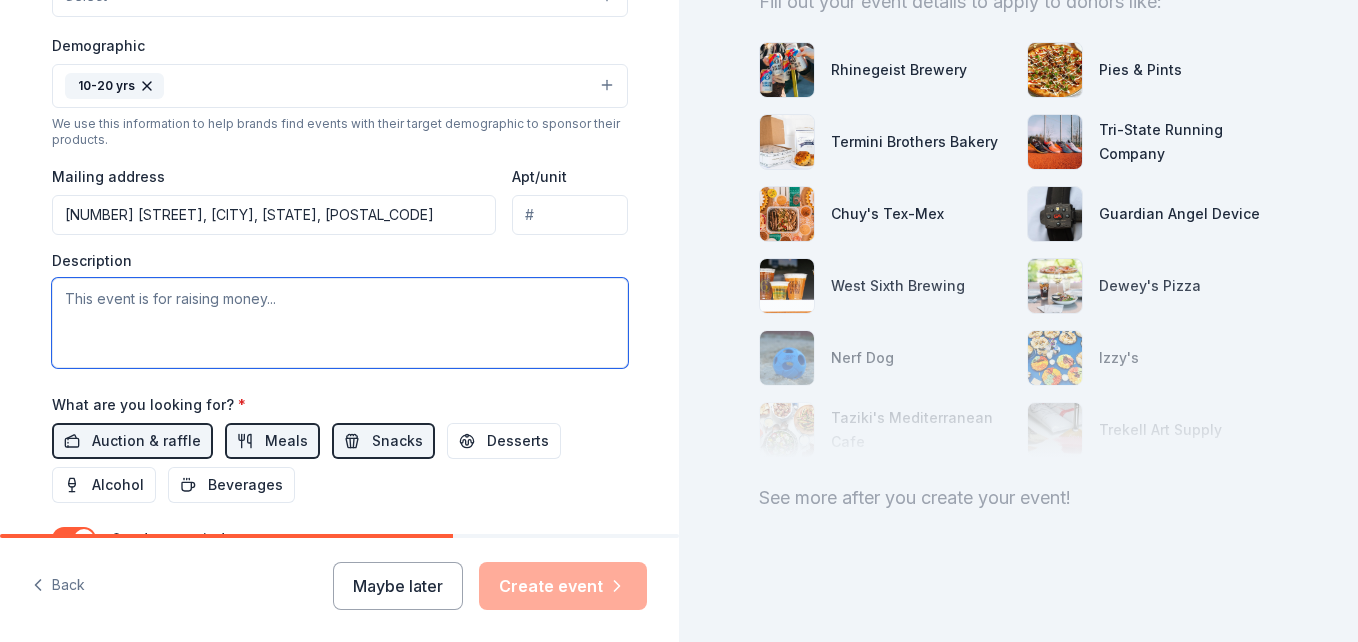 click at bounding box center [340, 323] 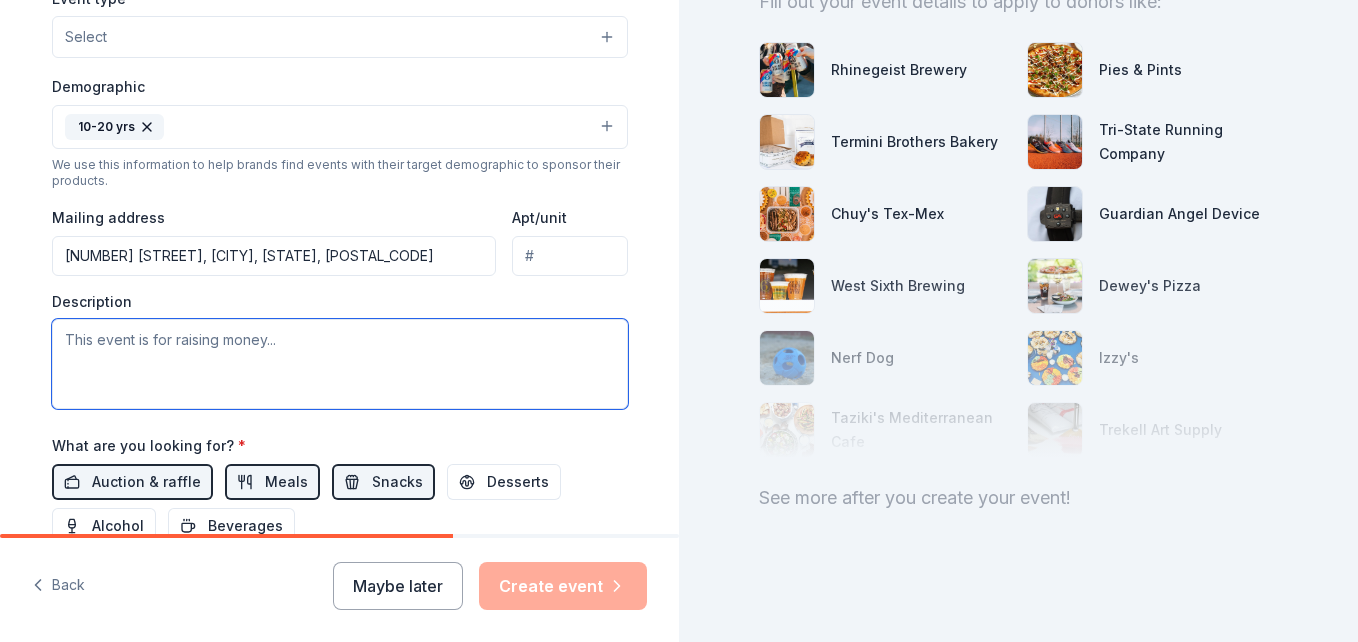 scroll, scrollTop: 579, scrollLeft: 0, axis: vertical 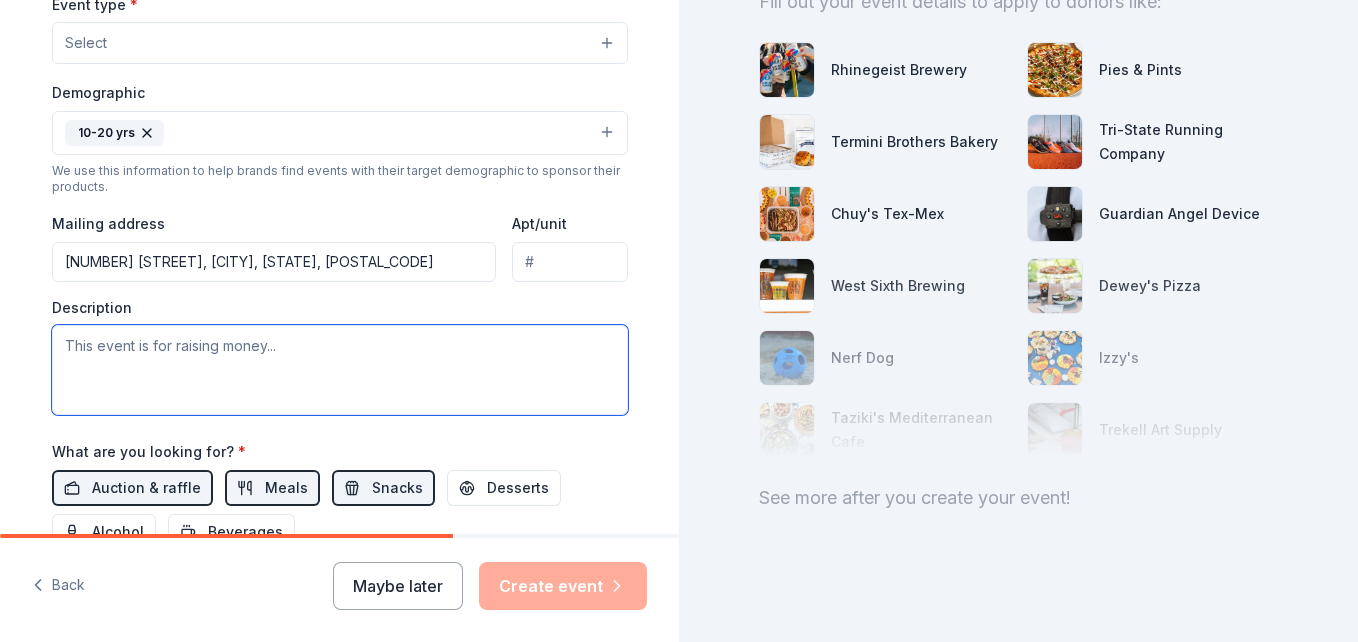 click at bounding box center (340, 370) 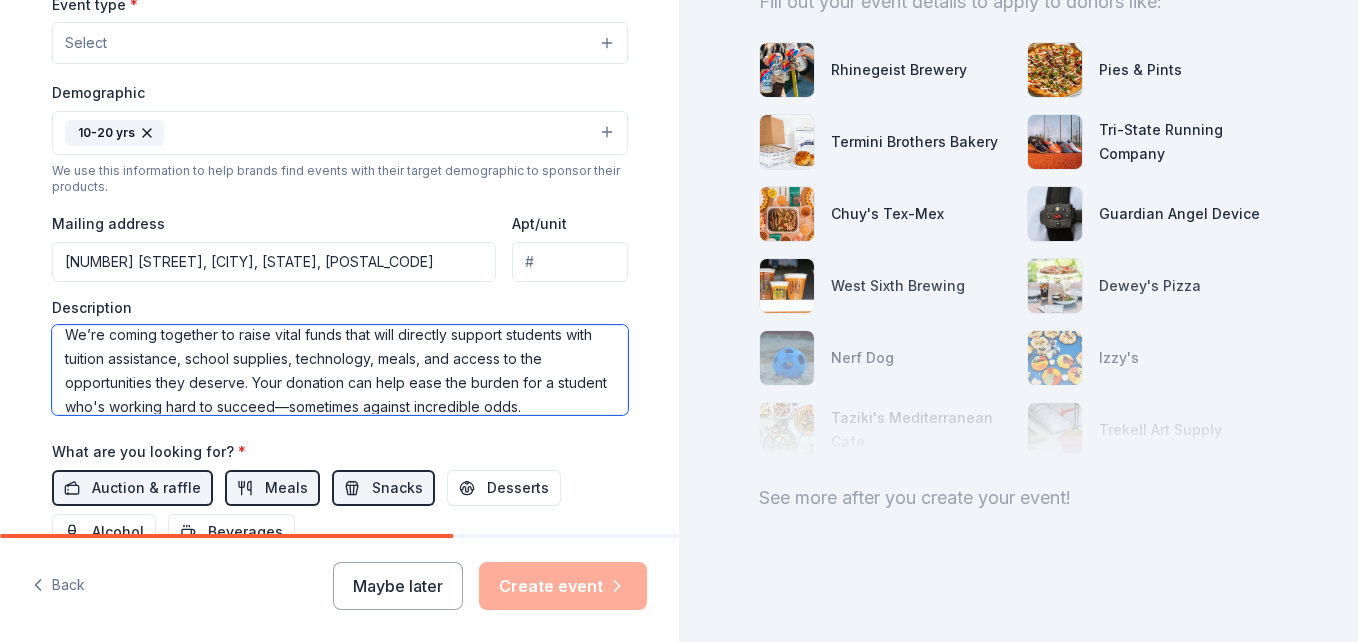 scroll, scrollTop: 35, scrollLeft: 0, axis: vertical 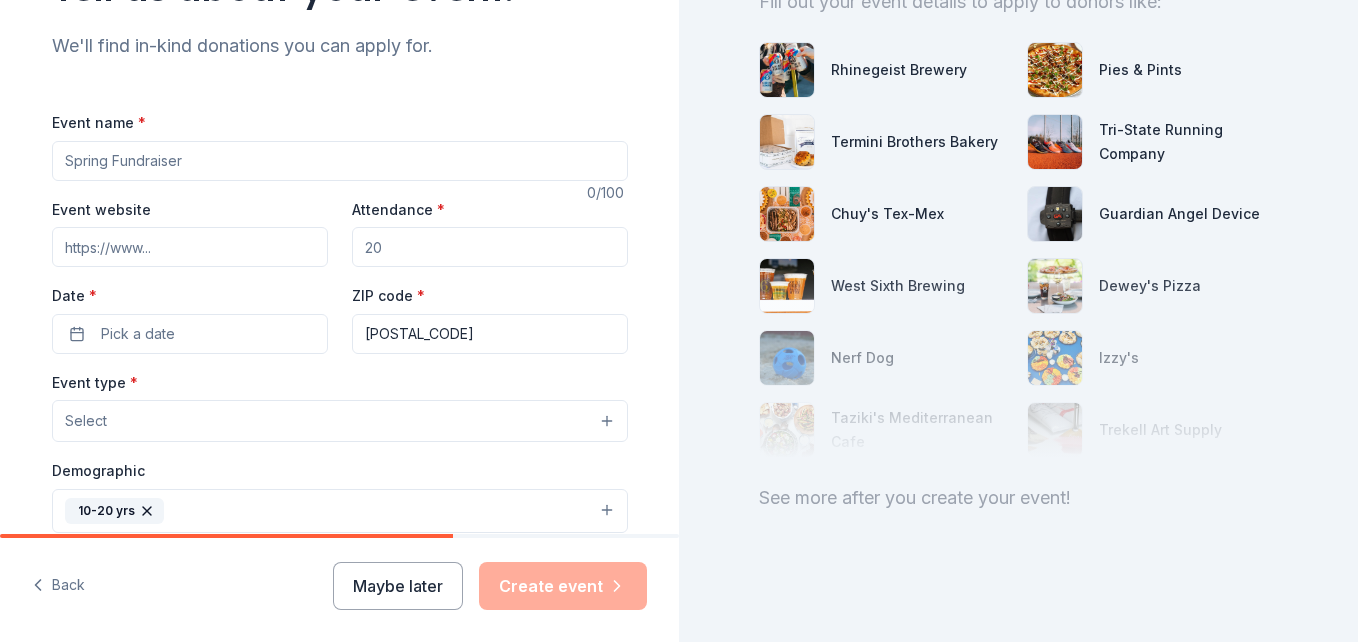 type on "Education changes lives—but too many students are held back by financial barriers. This event is your chance to make a real impact.
We’re coming together to raise vital funds that will directly support students with tuition assistance, school supplies, technology, meals, and access to the opportunities they deserve. Your donation can help ease the burden for a student who's working hard to succeed—sometimes against incredible odds." 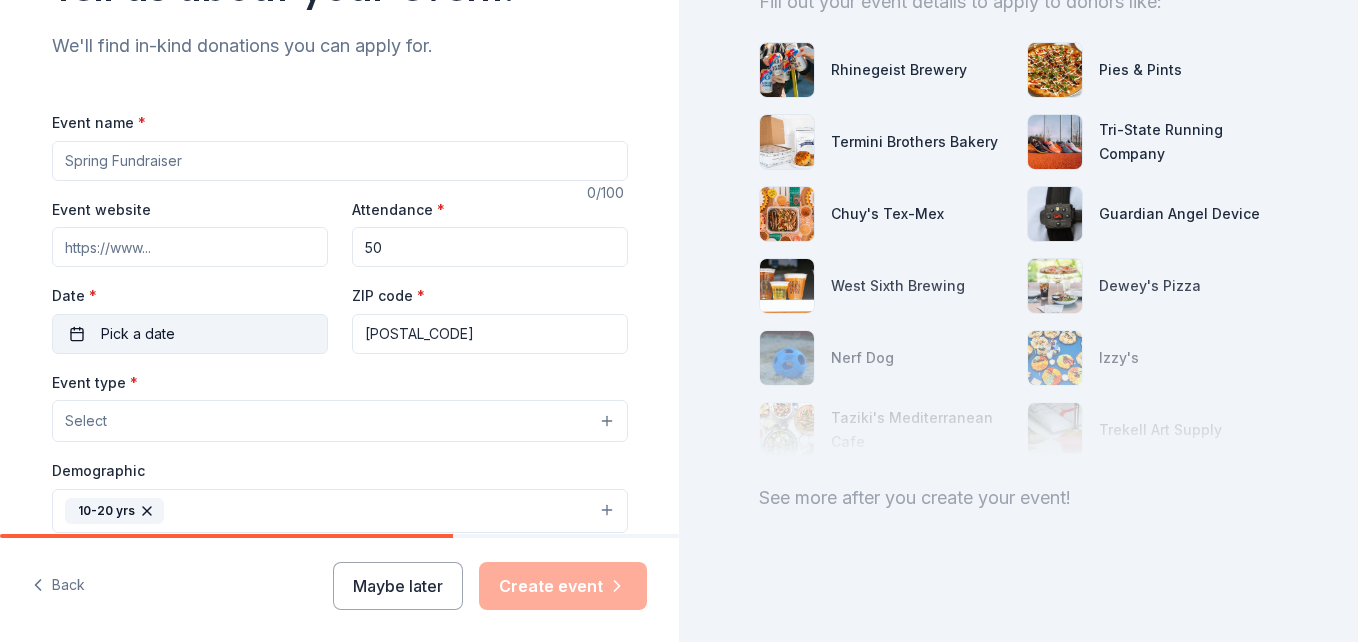 type on "50" 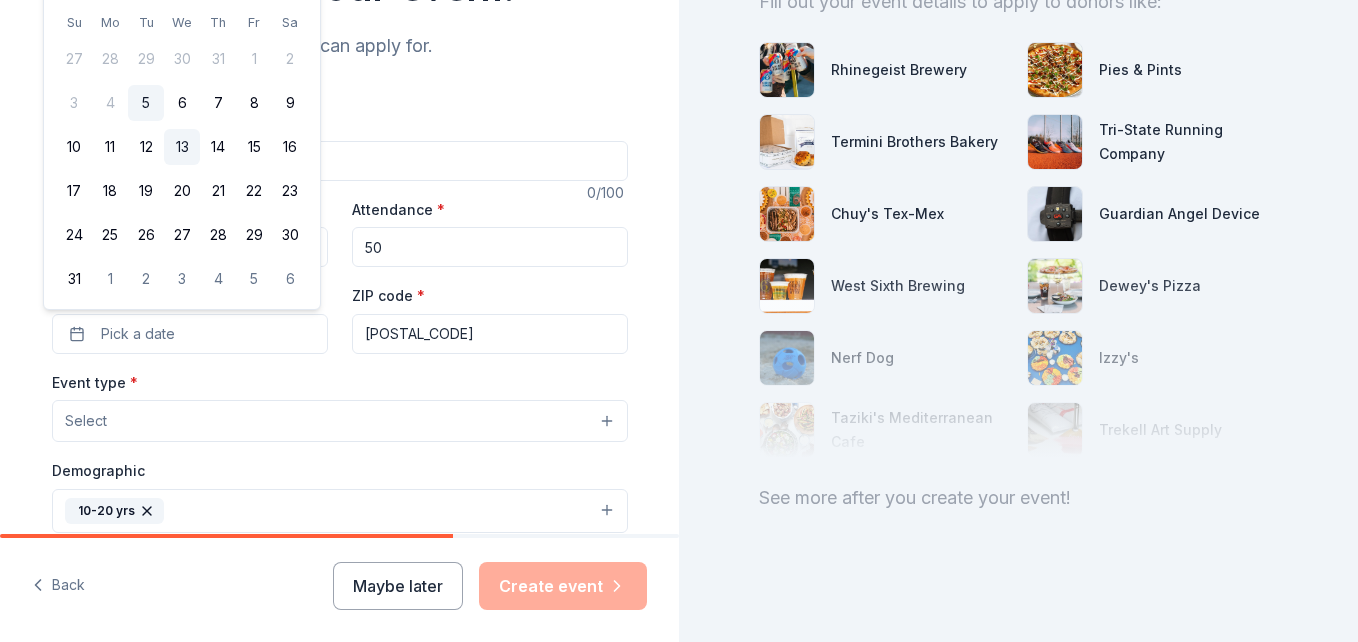 click on "13" at bounding box center (182, 147) 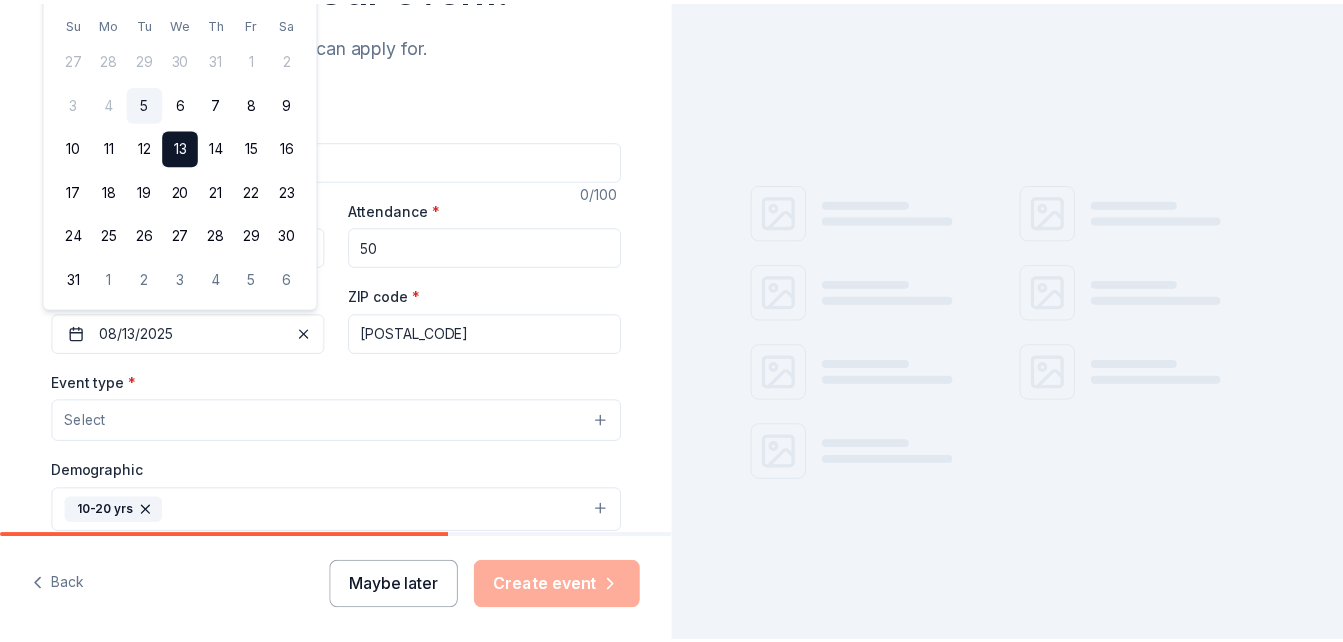 scroll, scrollTop: 247, scrollLeft: 0, axis: vertical 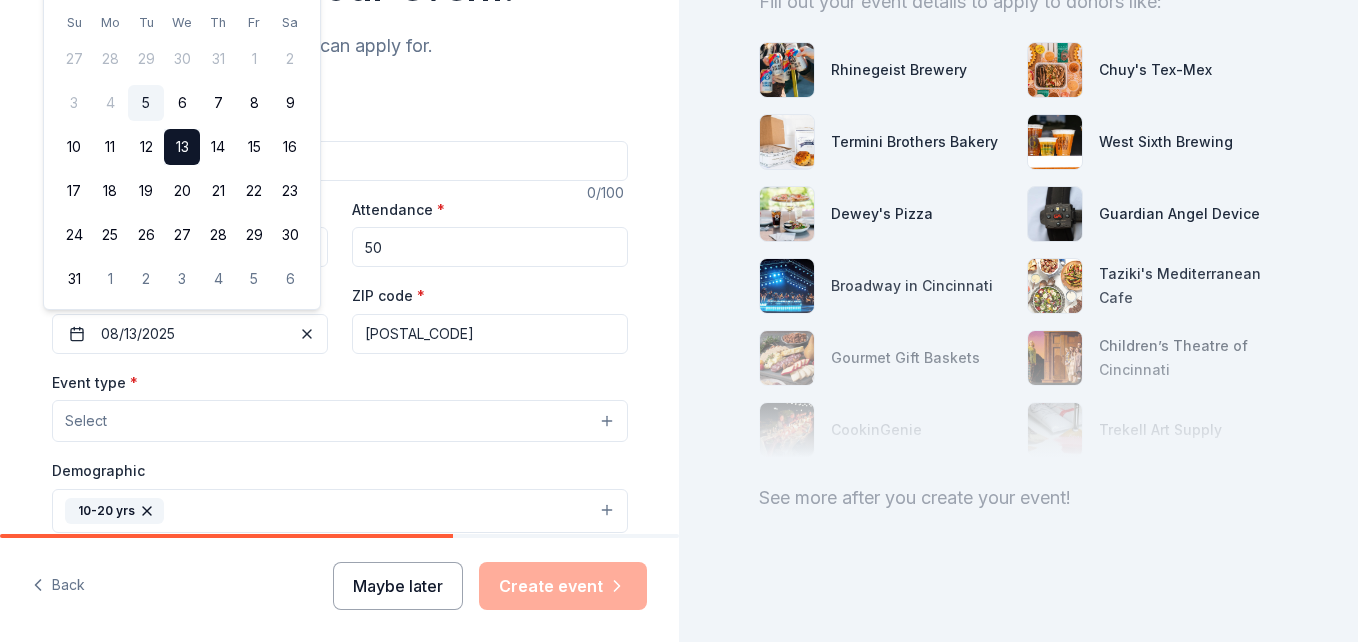 click on "Maybe later" at bounding box center [398, 586] 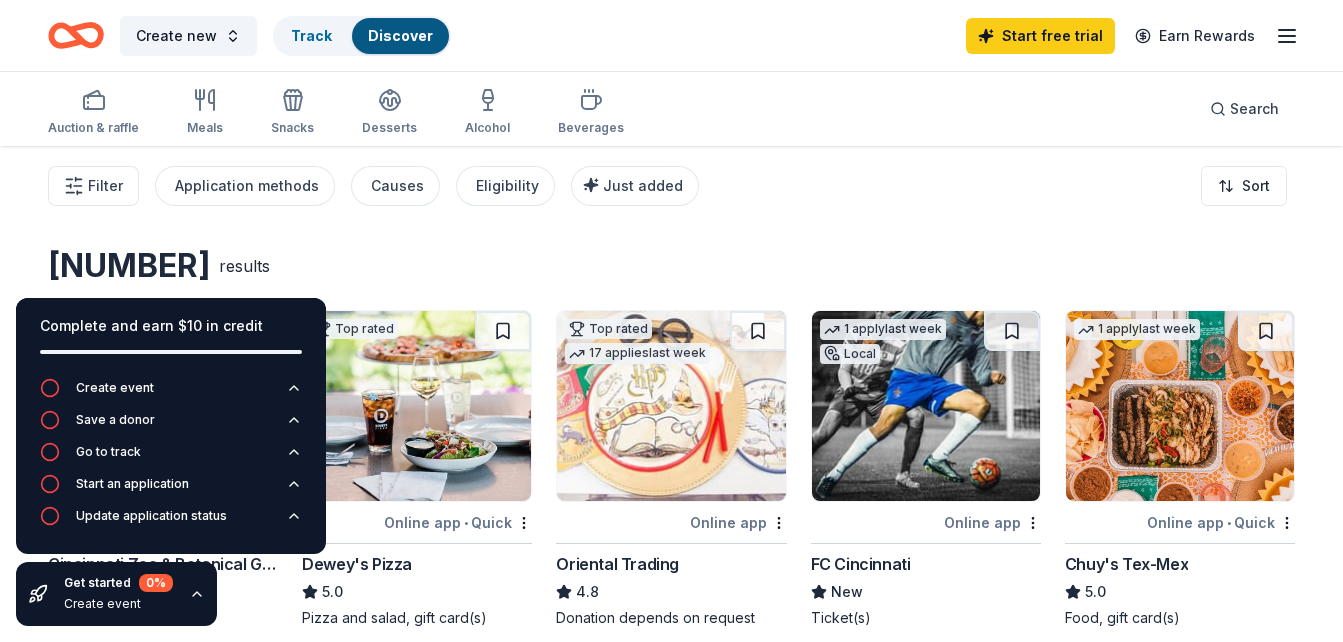 click on "[NUMBER] results 1   apply  last week Local Online app • Quick [ORGANIZATION] New Ticket(s) Top rated Online app • Quick Dewey's Pizza 5.0 Pizza and salad, gift card(s) Top rated 17   applies  last week Online app Oriental Trading 4.8 Donation depends on request 1   apply  last week Local Online app FC Cincinnati New Ticket(s) 1   apply  last week Online app • Quick Chuy's Tex-Mex 5.0 Food, gift card(s) Top rated 9   applies  last week Online app • Quick BarkBox 5.0 Dog toy(s), dog food Top rated 1   apply  last week Online app Cleveland Monsters 5.0 Ticket(s) Top rated 26   applies  last week CookinGenie 5.0 One $200 gift card Top rated 9   applies  last week Online app Kendra Scott 4.7 Jewelry products, home decor products, and Kendra Gives Back event in-store or online (or both!) where 20% of the proceeds will support the cause or people you care about. Local Online app • Quick Rhinegeist Brewery New Beers, merchandise Online app • Quick Taziki's Mediterranean Cafe 5.0 3   applies" at bounding box center (671, 1391) 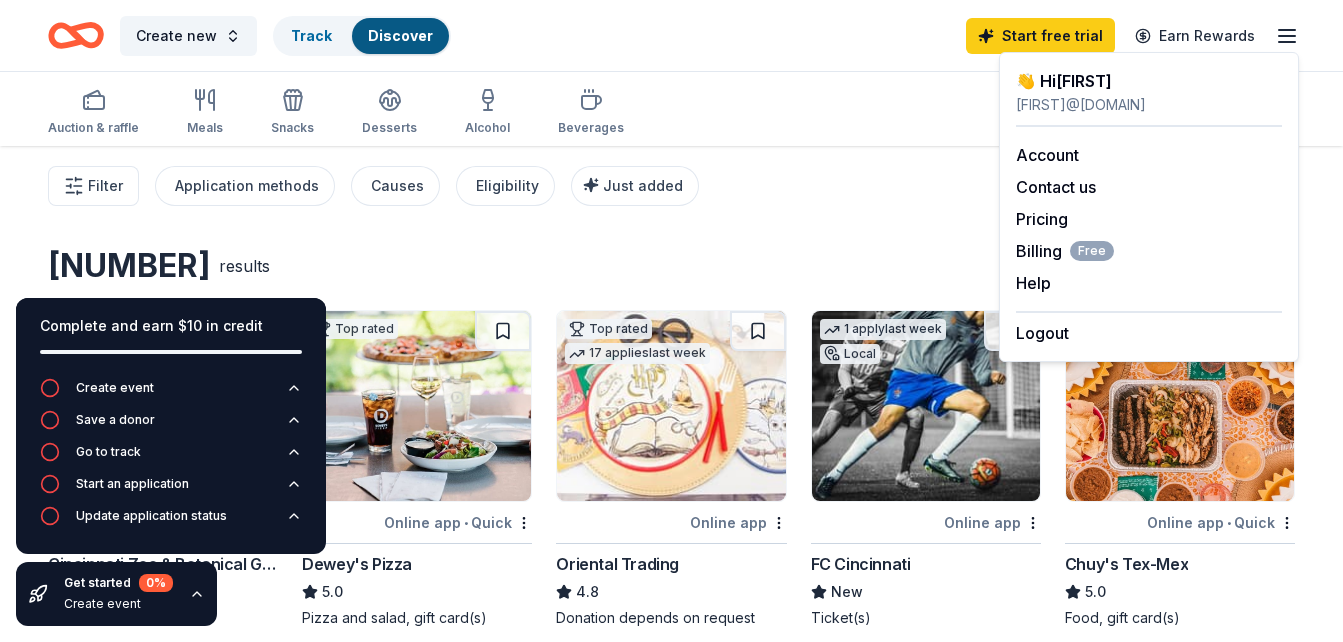 click on "Create new Track  Discover Start free  trial Earn Rewards" at bounding box center (671, 35) 